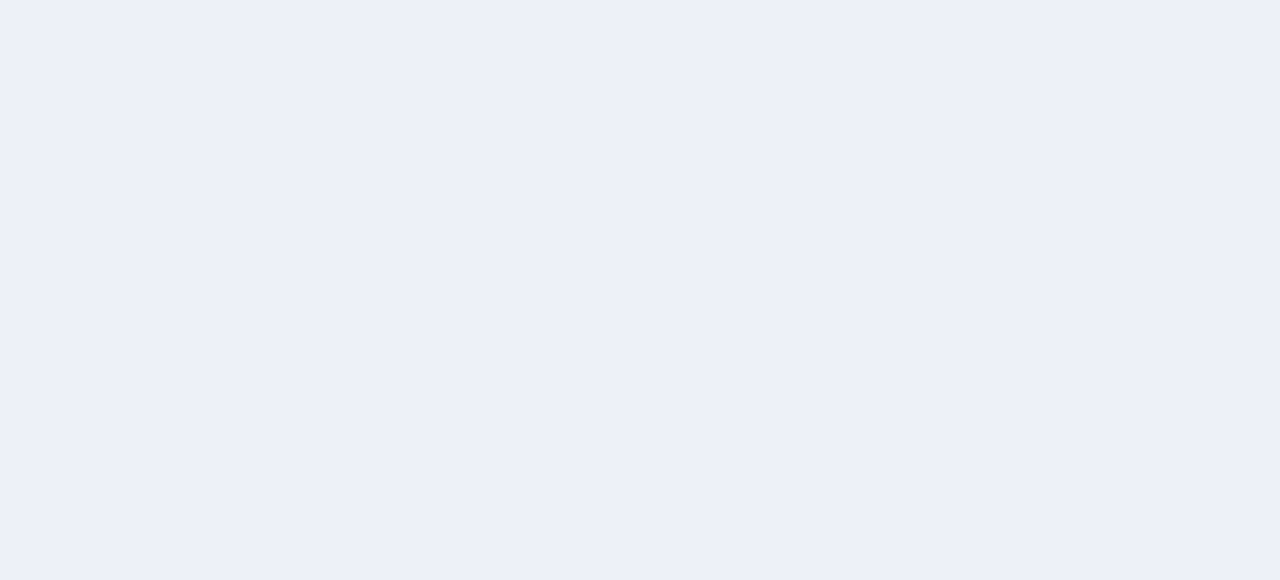 scroll, scrollTop: 0, scrollLeft: 0, axis: both 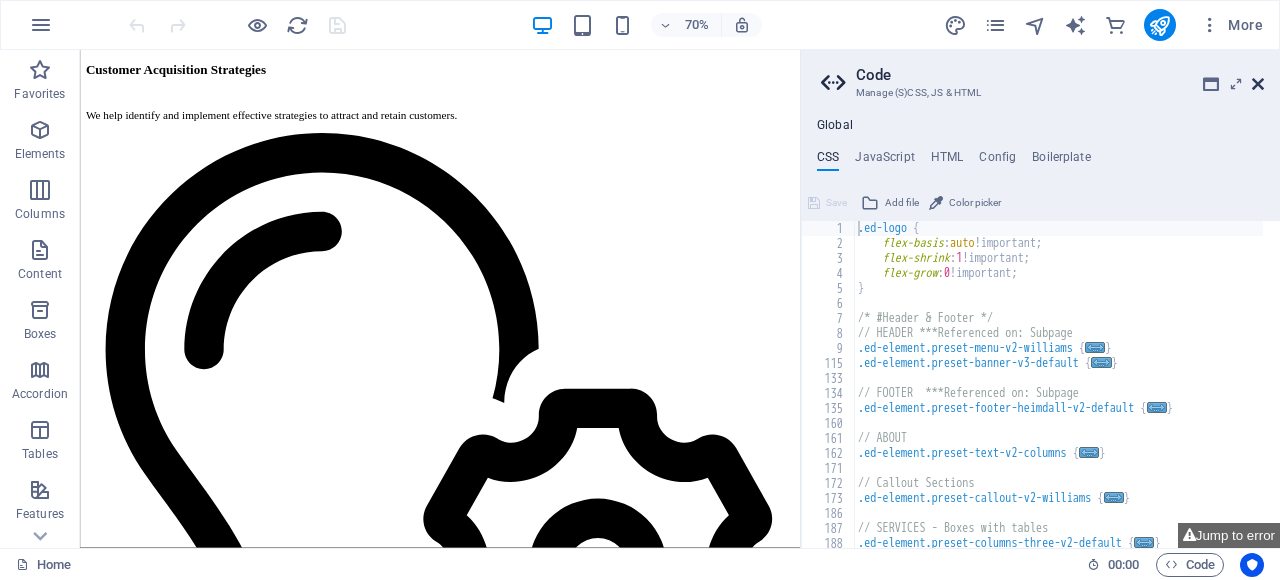 click at bounding box center (1258, 84) 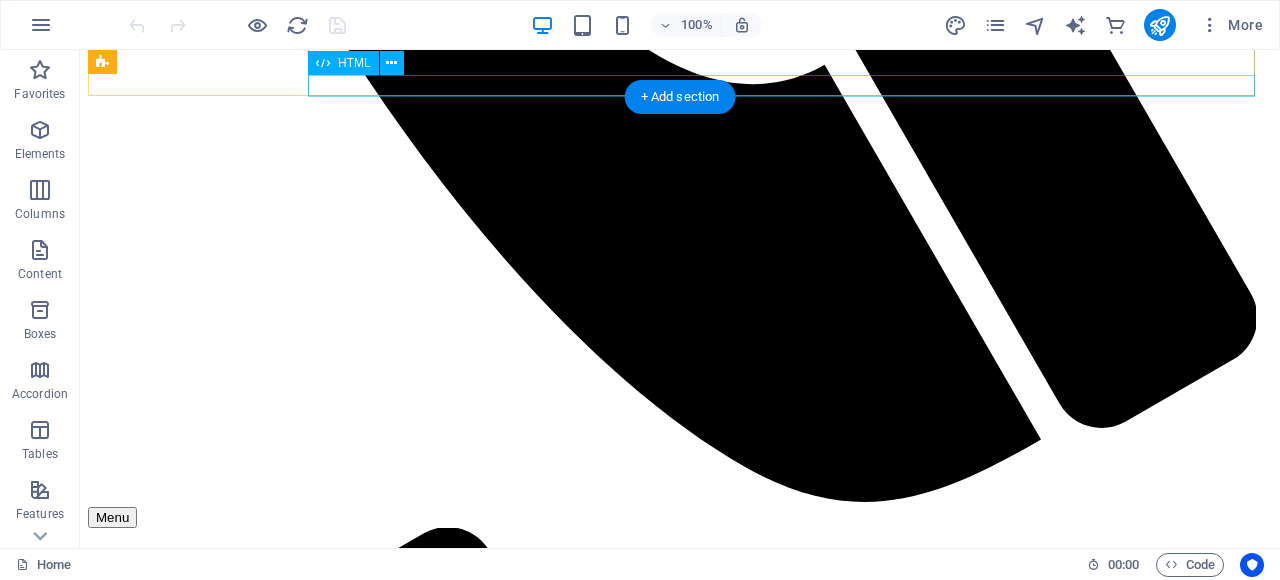 scroll, scrollTop: 758, scrollLeft: 0, axis: vertical 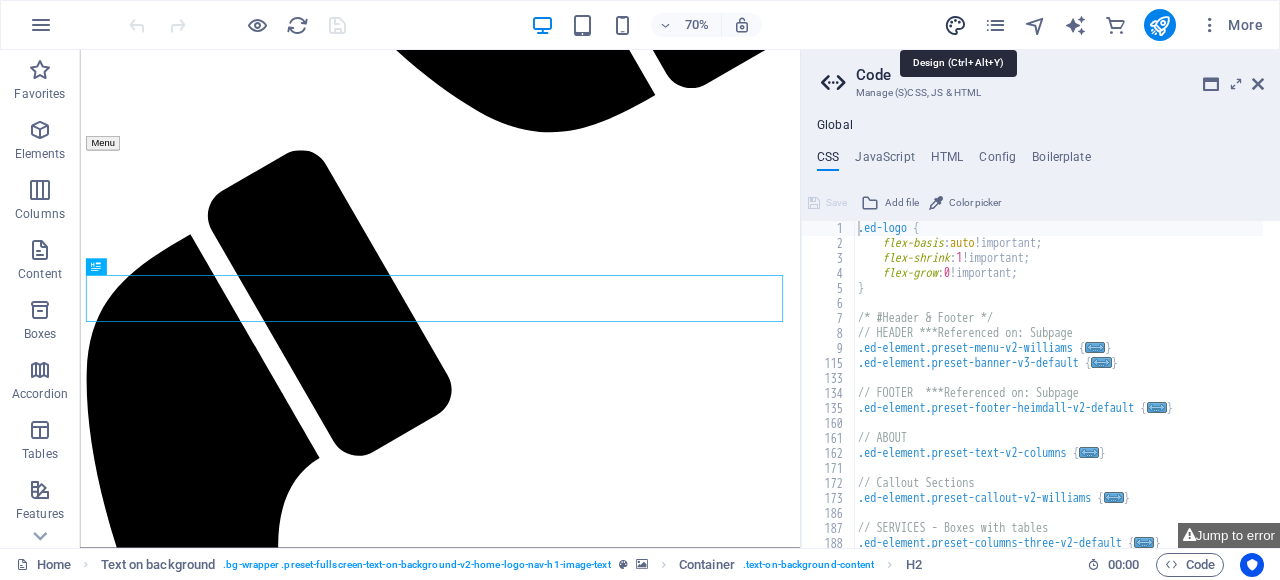 drag, startPoint x: 959, startPoint y: 20, endPoint x: 423, endPoint y: 321, distance: 614.7333 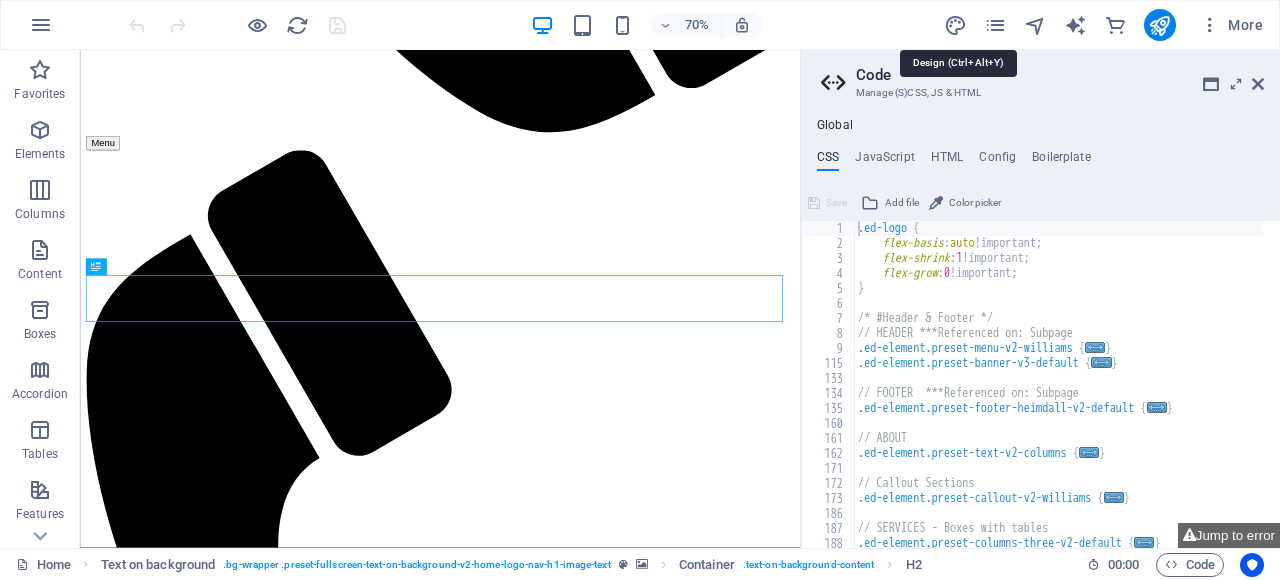 select on "px" 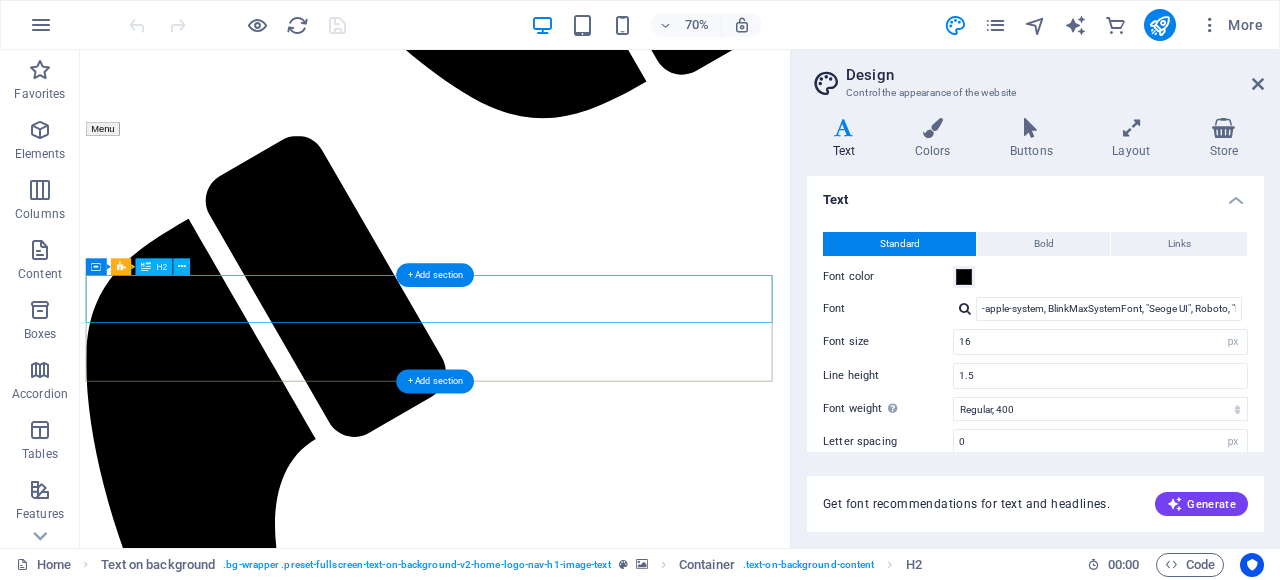 scroll, scrollTop: 1336, scrollLeft: 0, axis: vertical 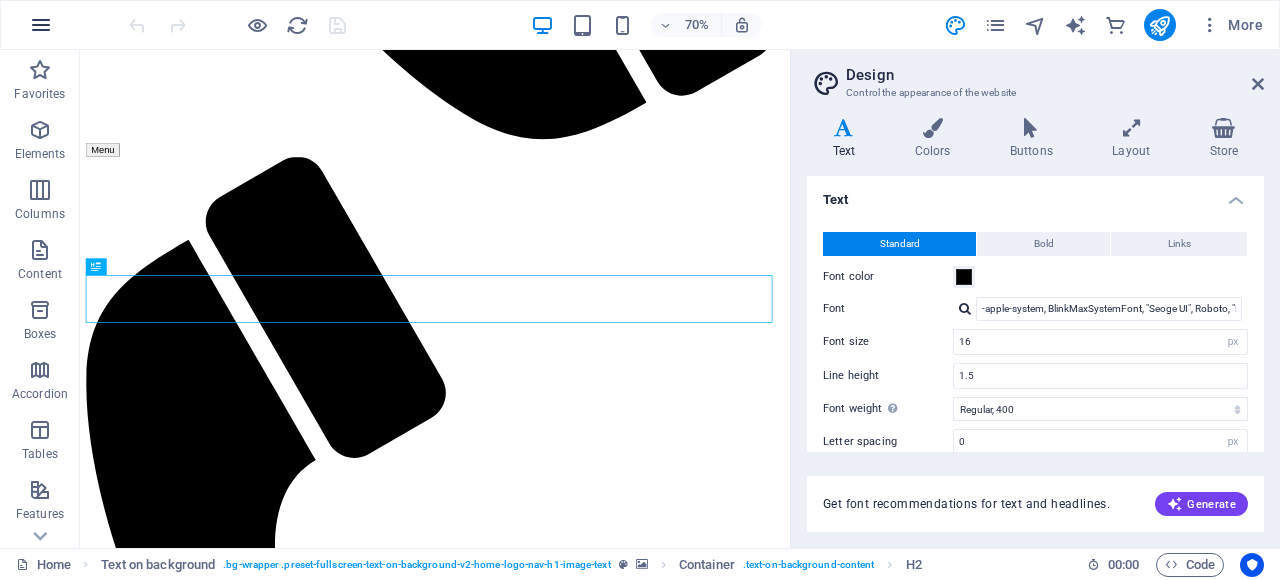 click at bounding box center (41, 25) 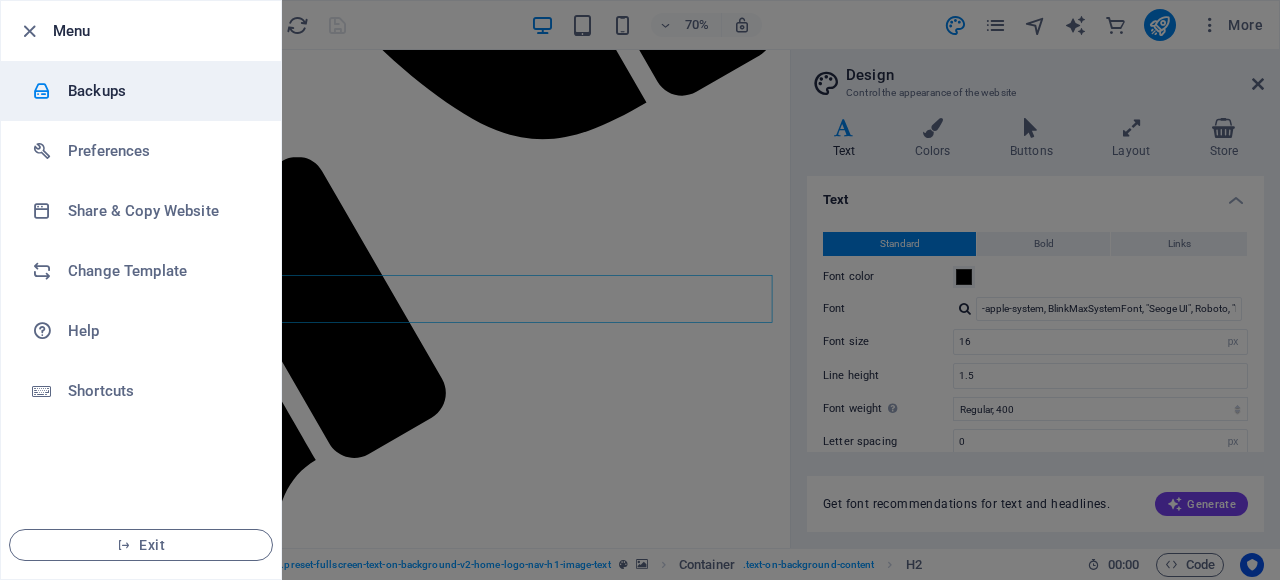 click on "Backups" at bounding box center (160, 91) 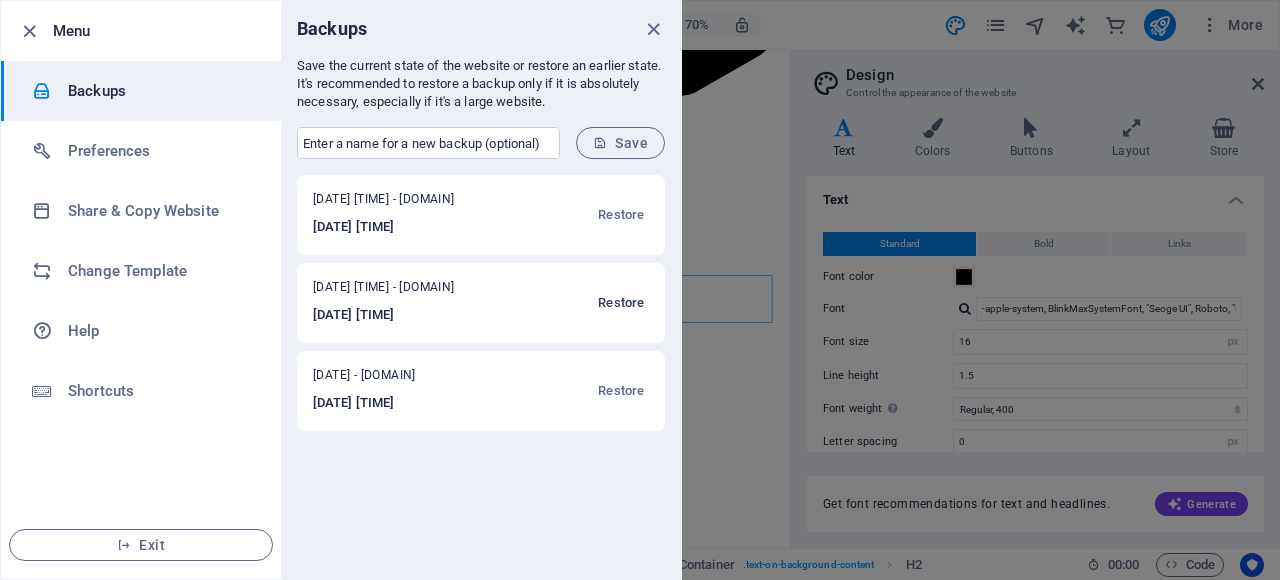 click on "Restore" at bounding box center (621, 303) 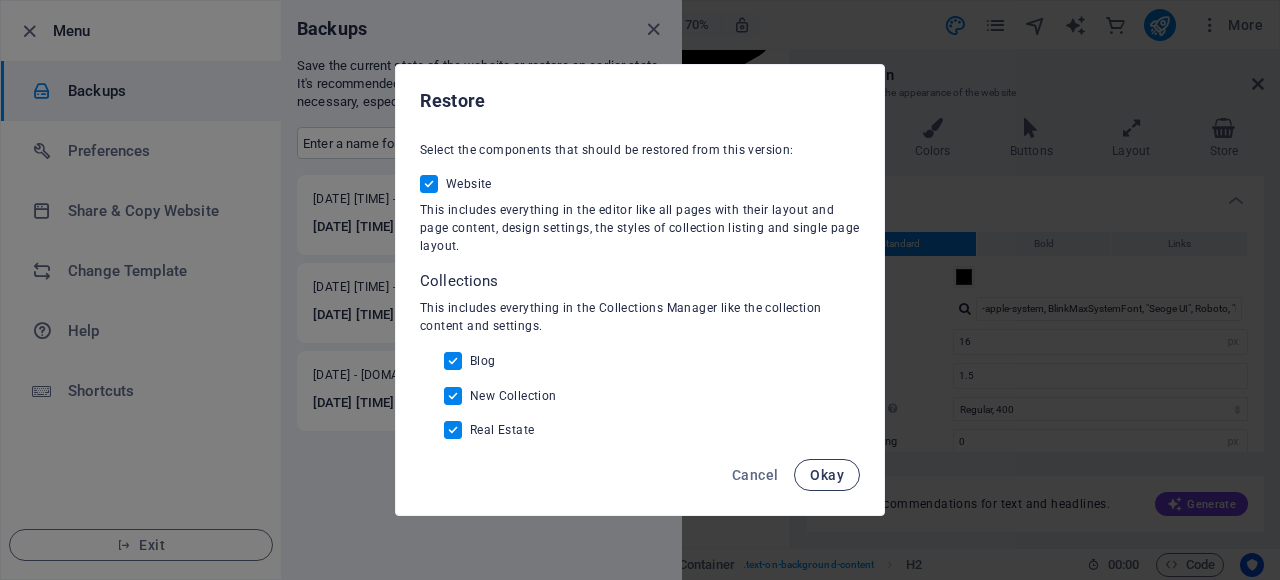 click on "Okay" at bounding box center [827, 475] 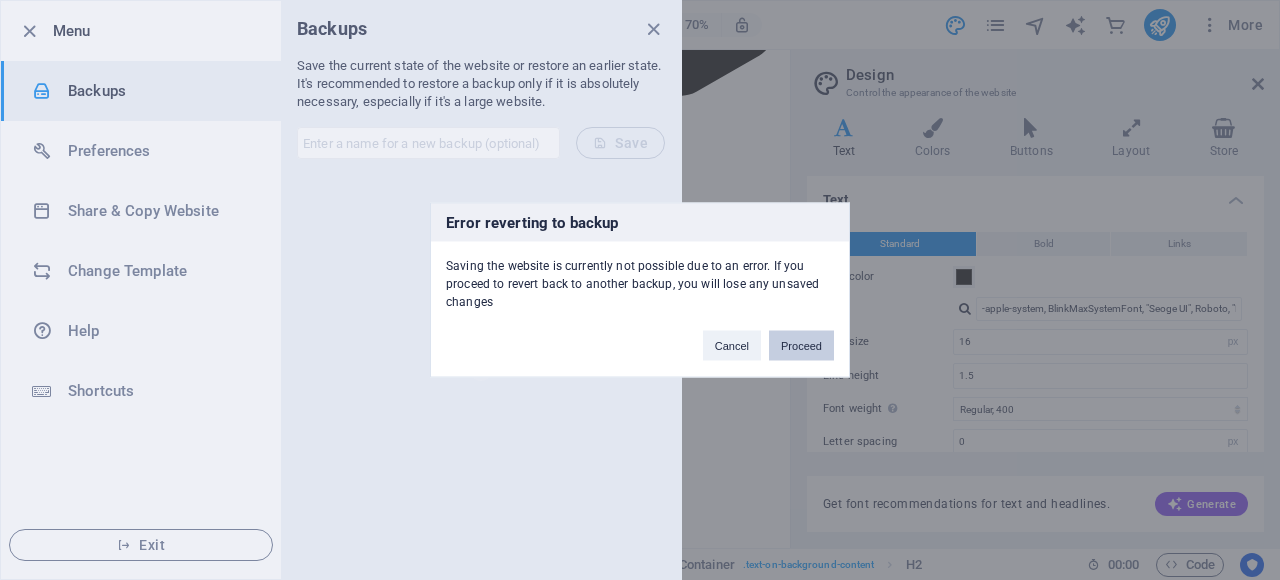click on "Proceed" at bounding box center (801, 346) 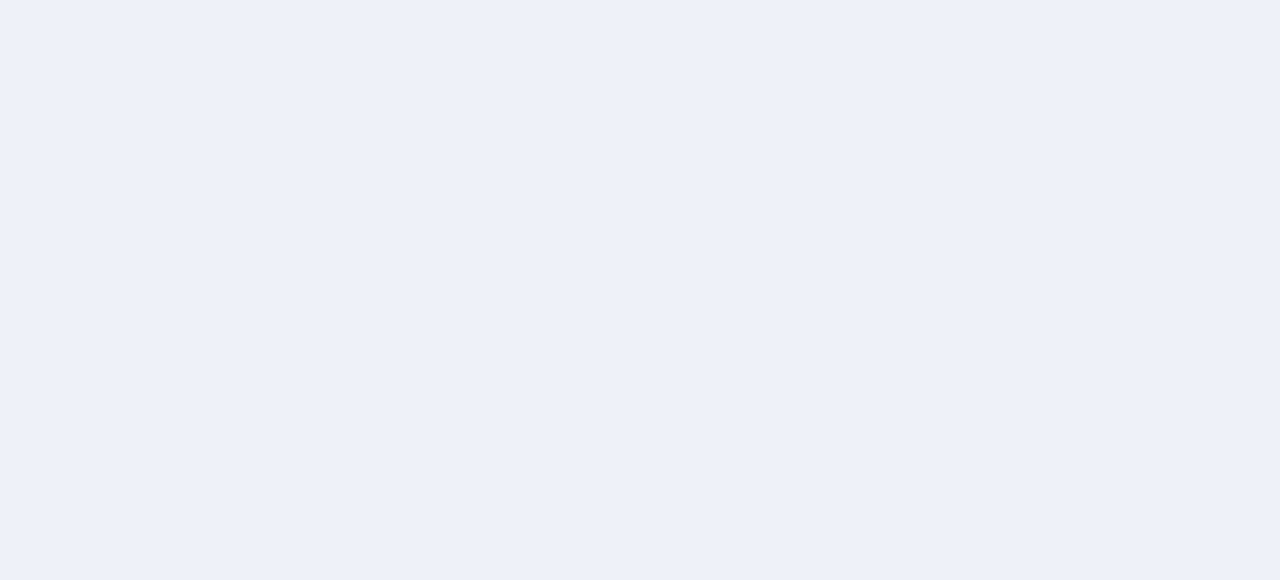 scroll, scrollTop: 0, scrollLeft: 0, axis: both 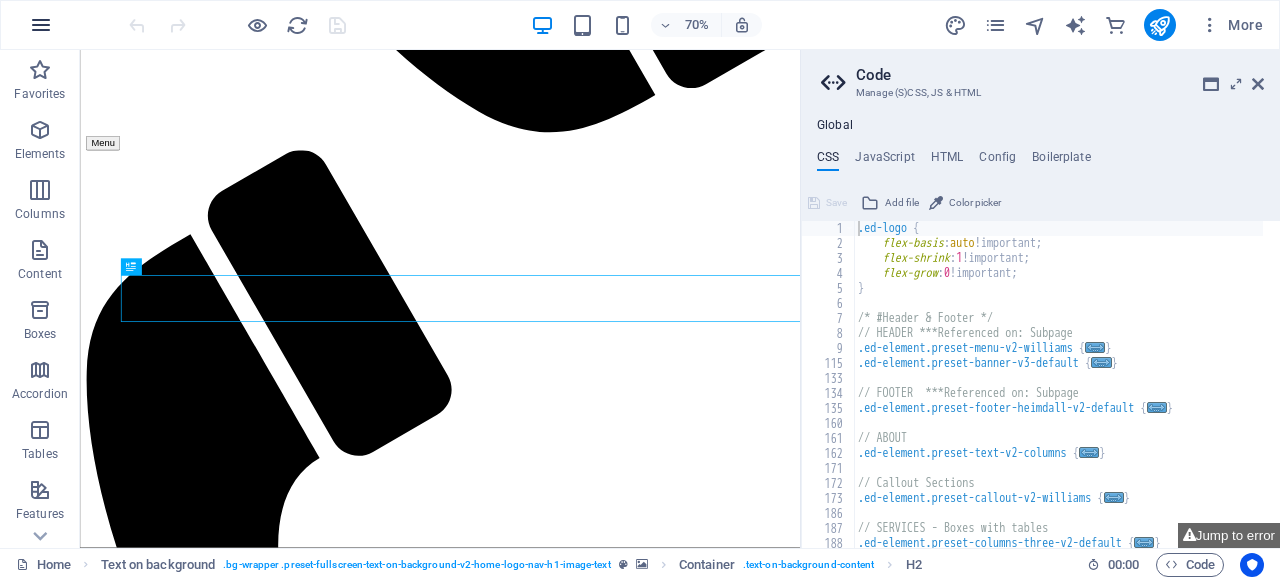 click at bounding box center (41, 25) 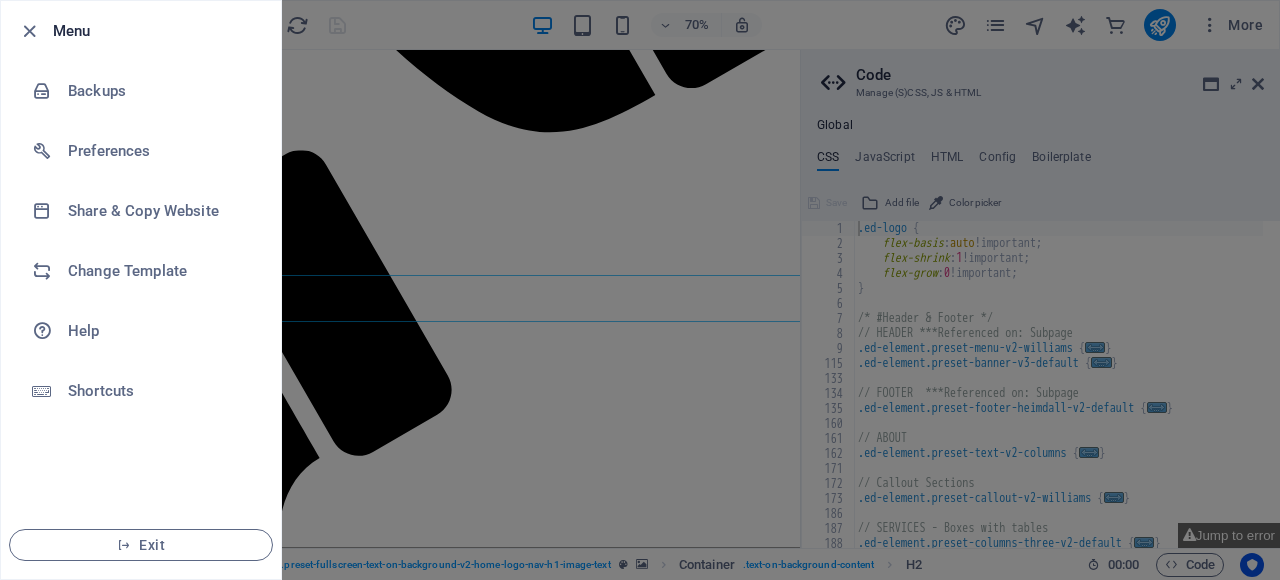 click at bounding box center [35, 31] 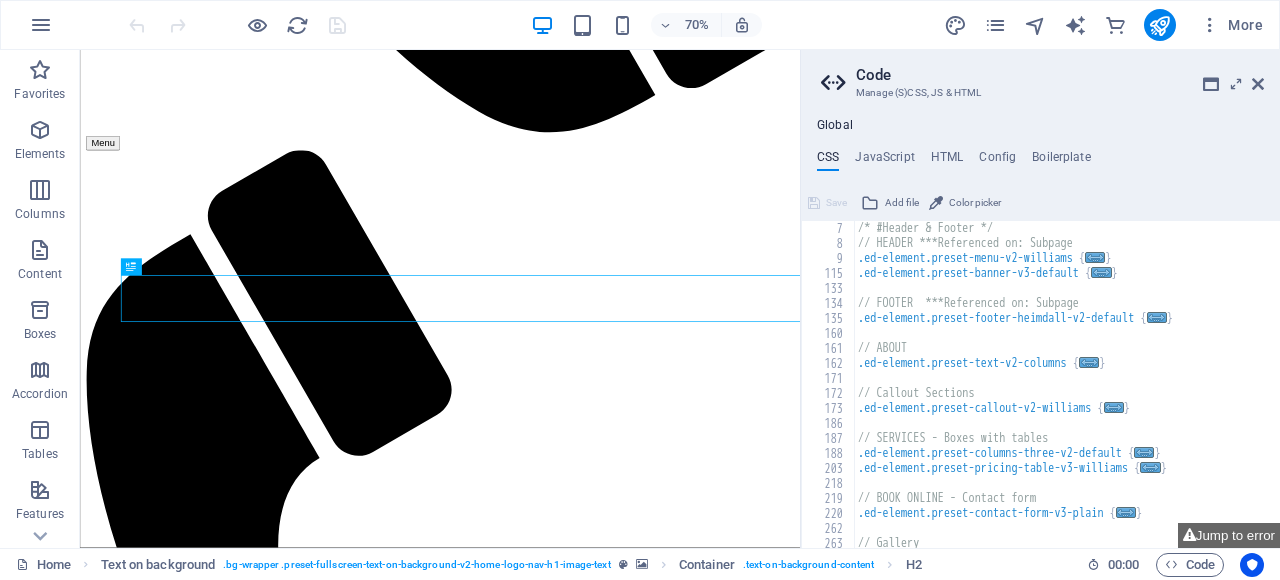 scroll, scrollTop: 90, scrollLeft: 0, axis: vertical 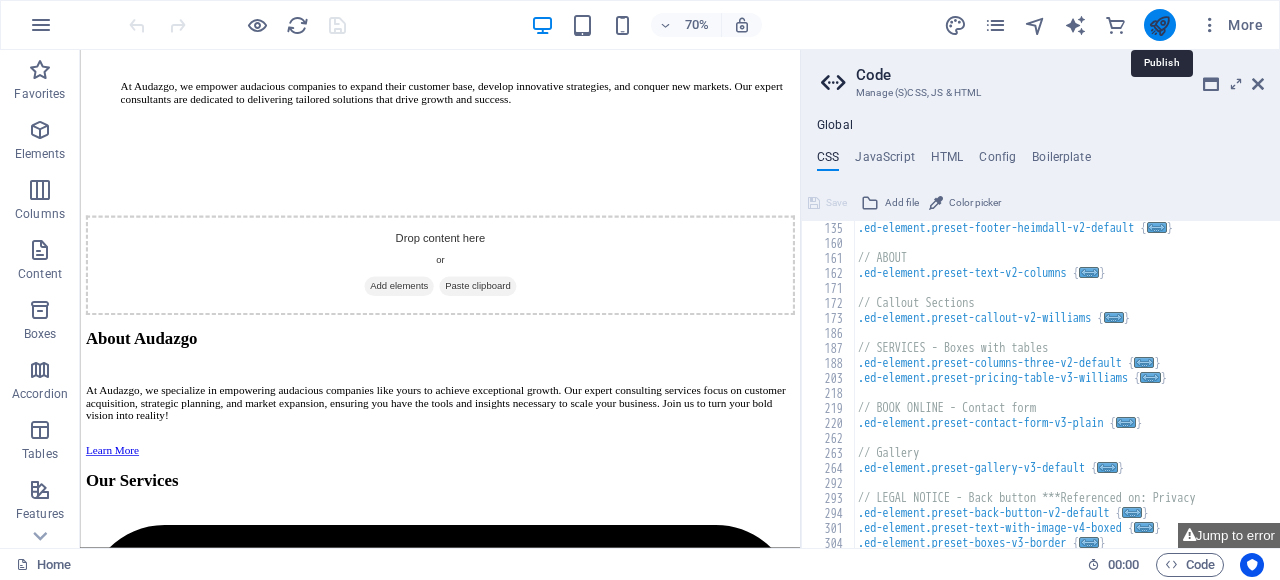 click at bounding box center [1159, 25] 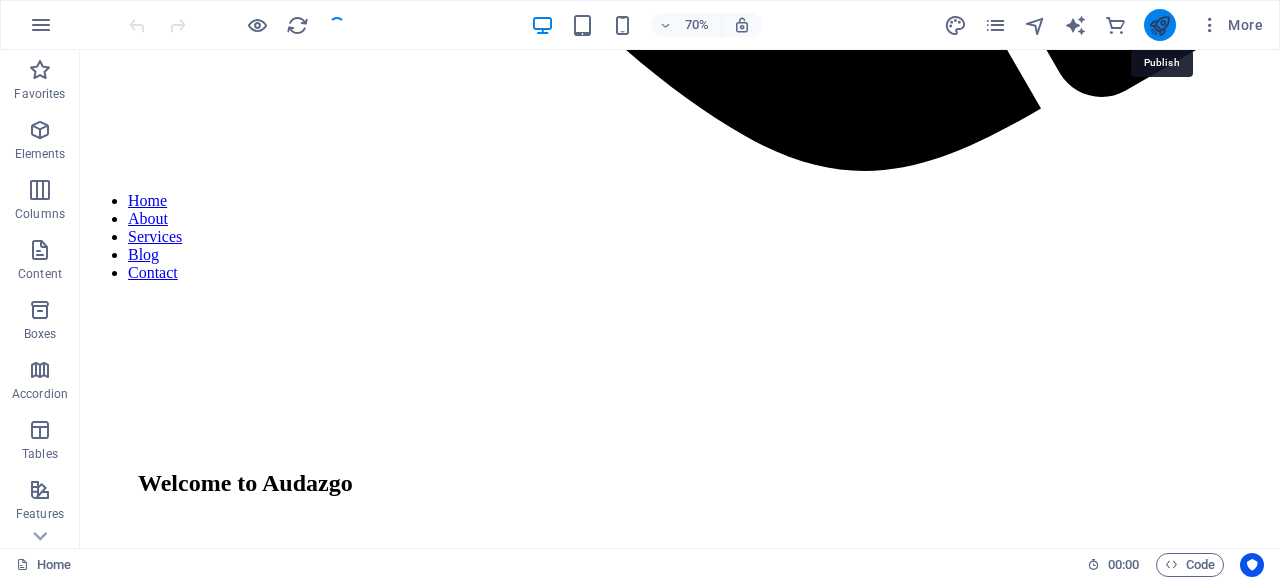 scroll, scrollTop: 3506, scrollLeft: 0, axis: vertical 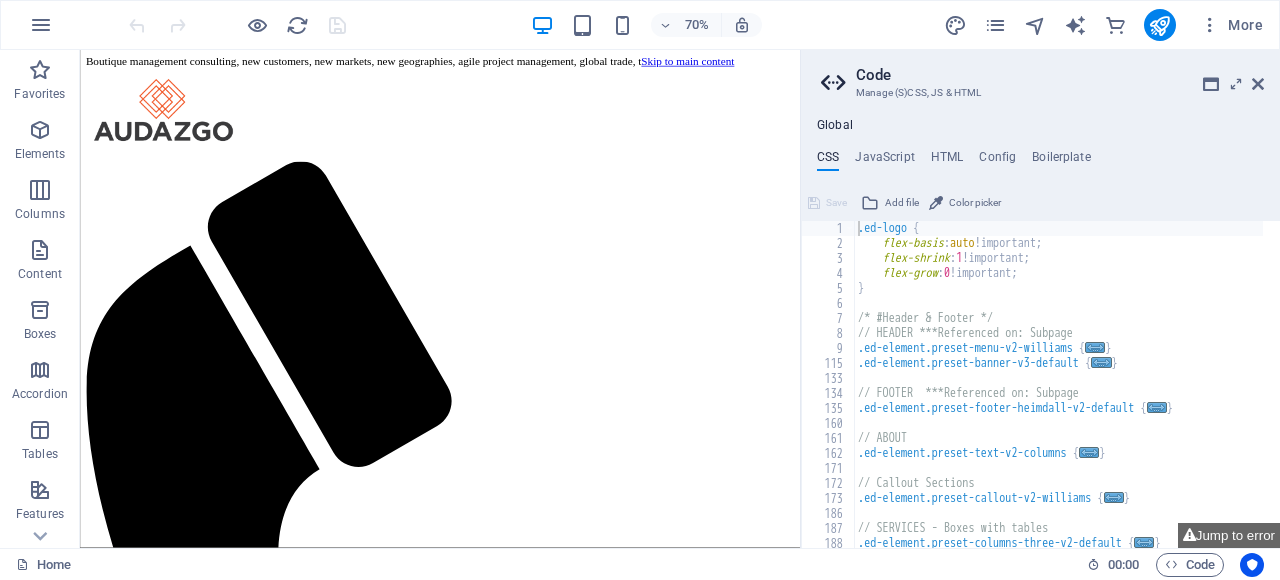 click on "Skip to main content" at bounding box center (948, 66) 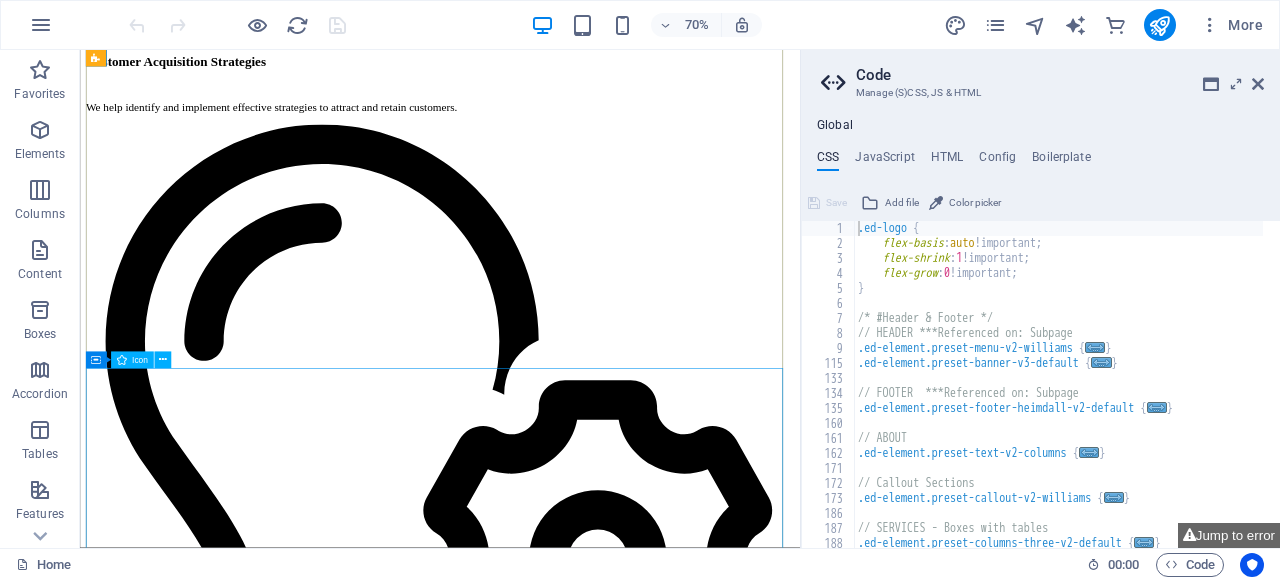 scroll, scrollTop: 5677, scrollLeft: 0, axis: vertical 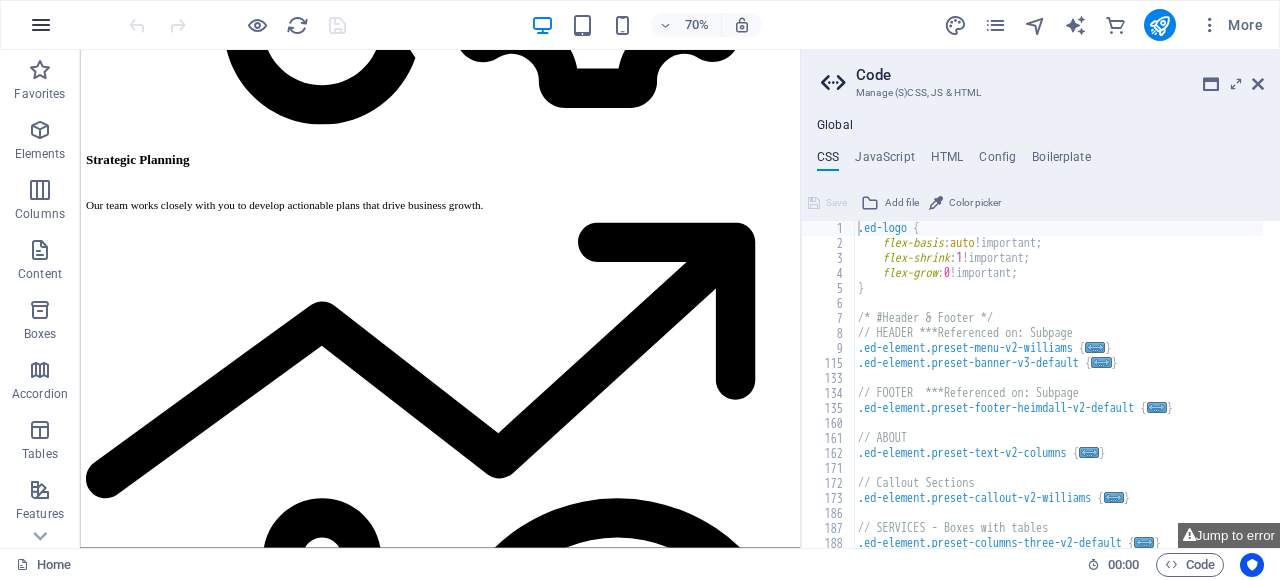click at bounding box center [41, 25] 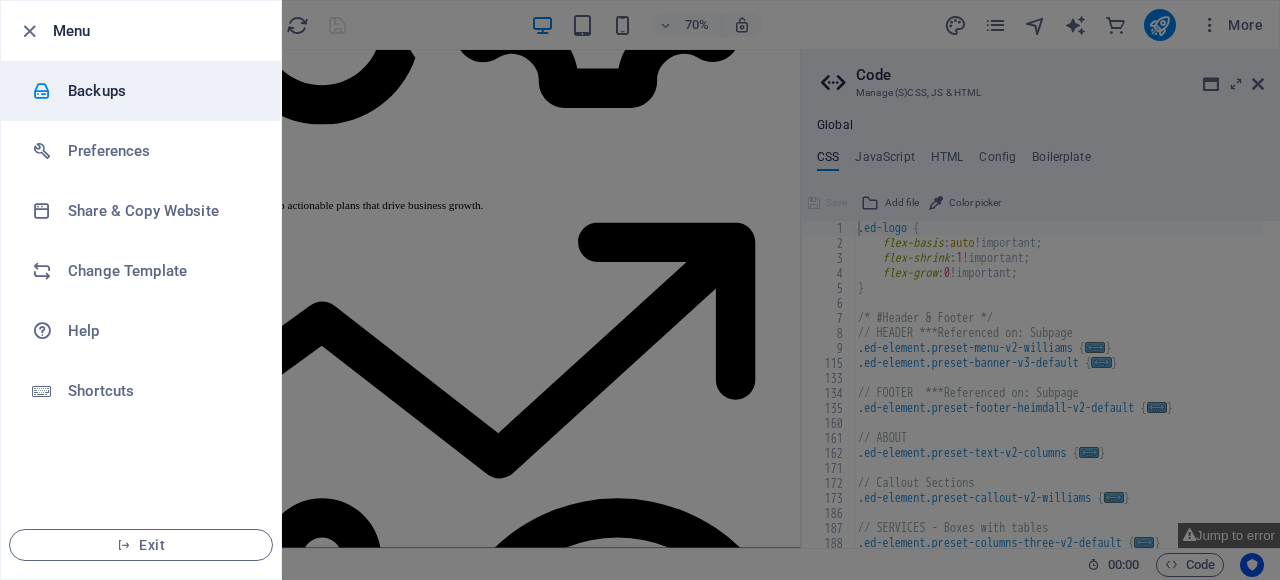 click on "Backups" at bounding box center (160, 91) 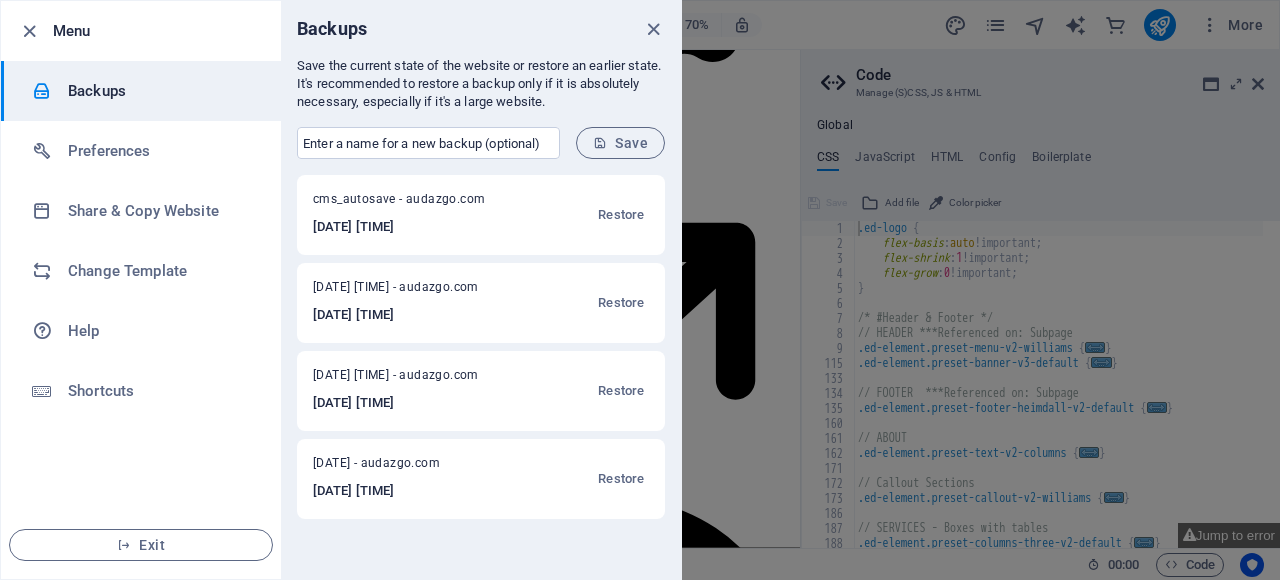 click on "2025-07-22 - audazgo.com" at bounding box center (405, 467) 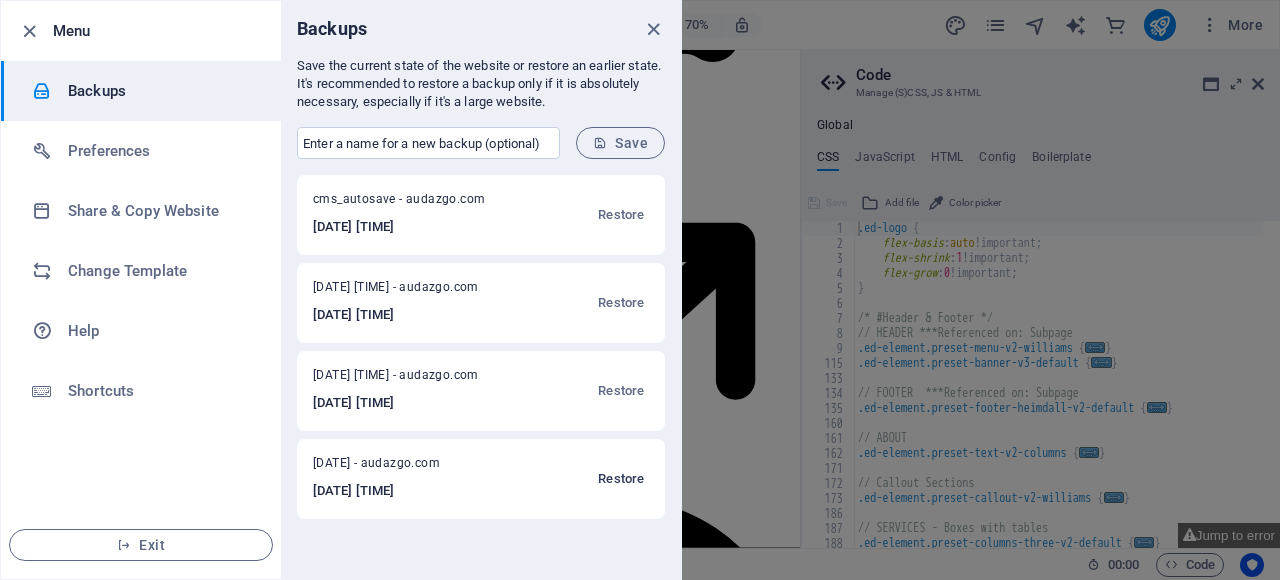 click on "Restore" at bounding box center (621, 479) 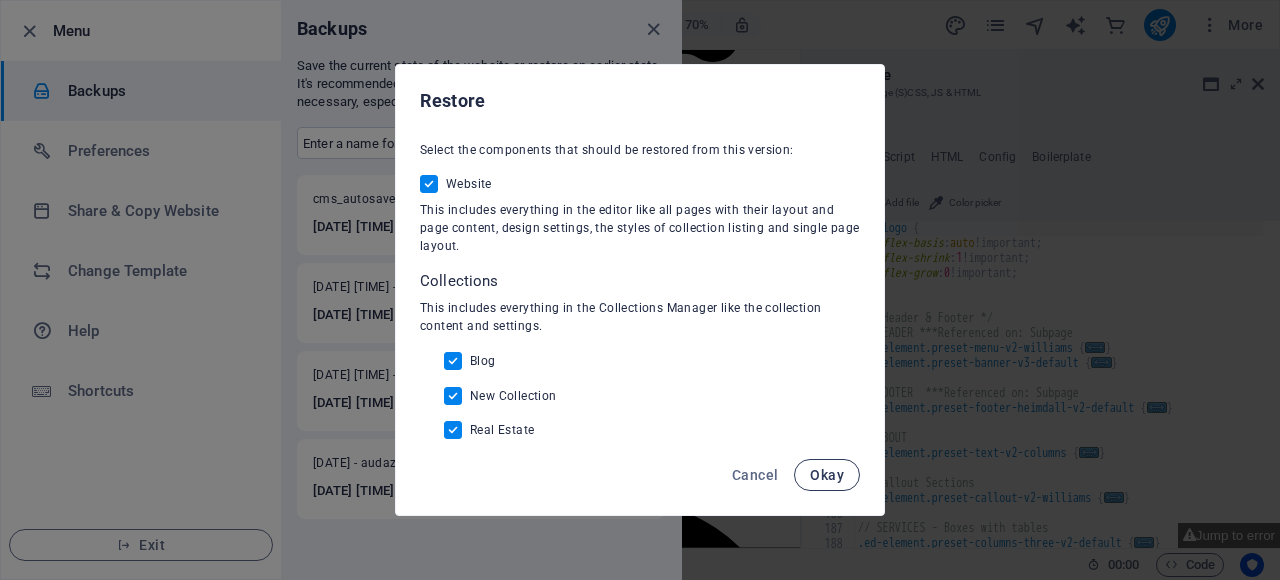 click on "Okay" at bounding box center (827, 475) 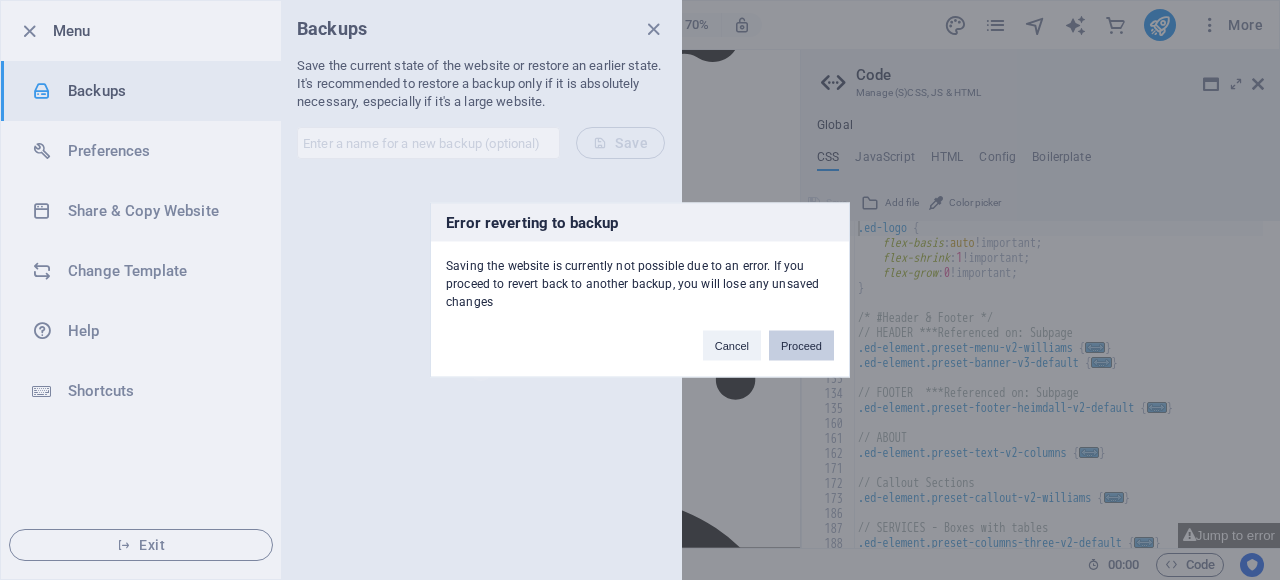 click on "Proceed" at bounding box center (801, 346) 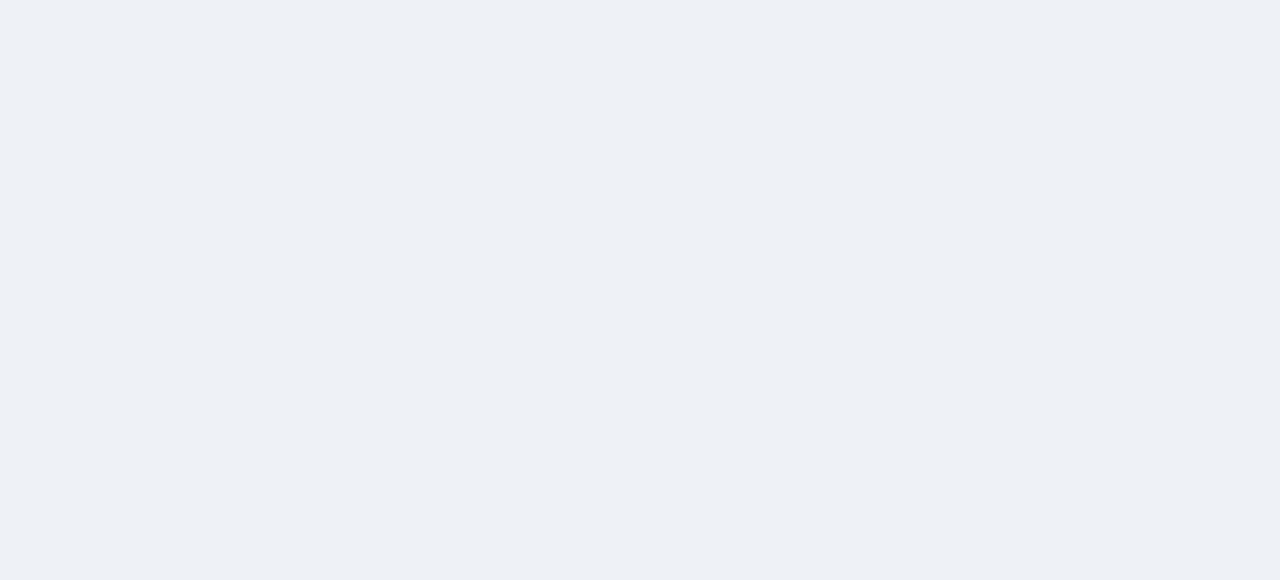 scroll, scrollTop: 0, scrollLeft: 0, axis: both 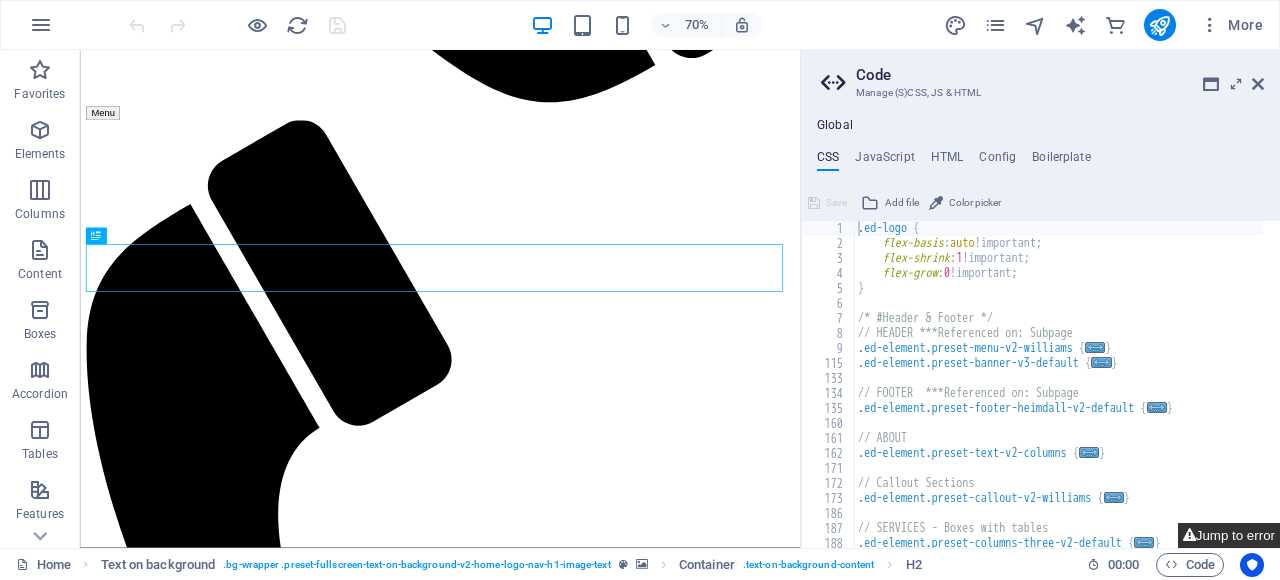 click on "Jump to error" at bounding box center [1229, 535] 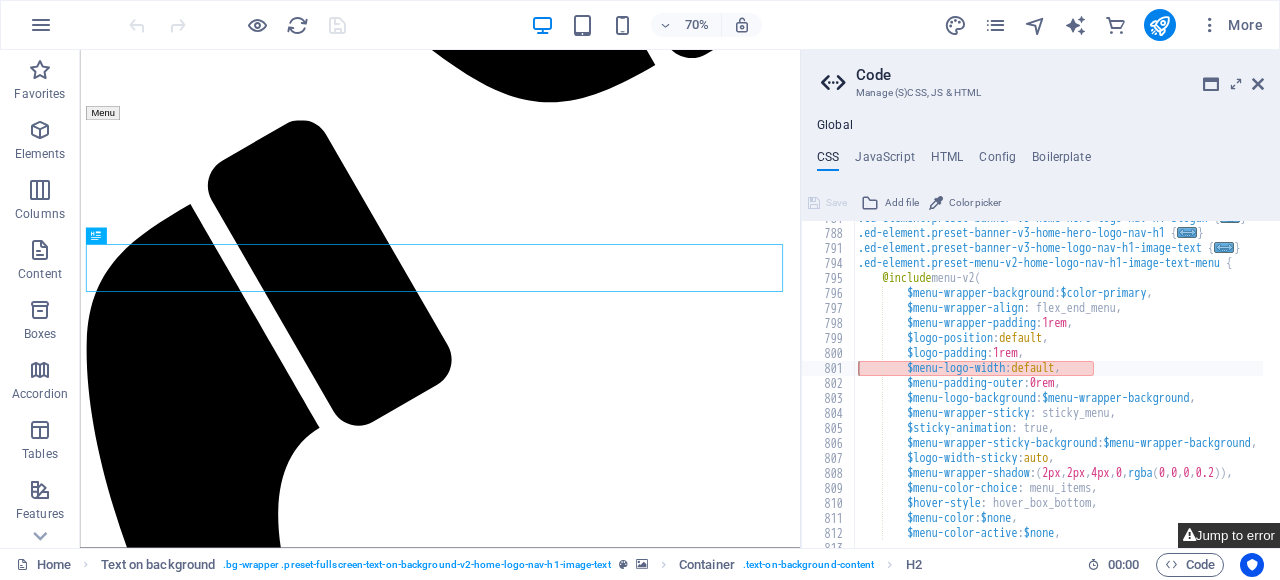 click on "Jump to error" at bounding box center [1229, 535] 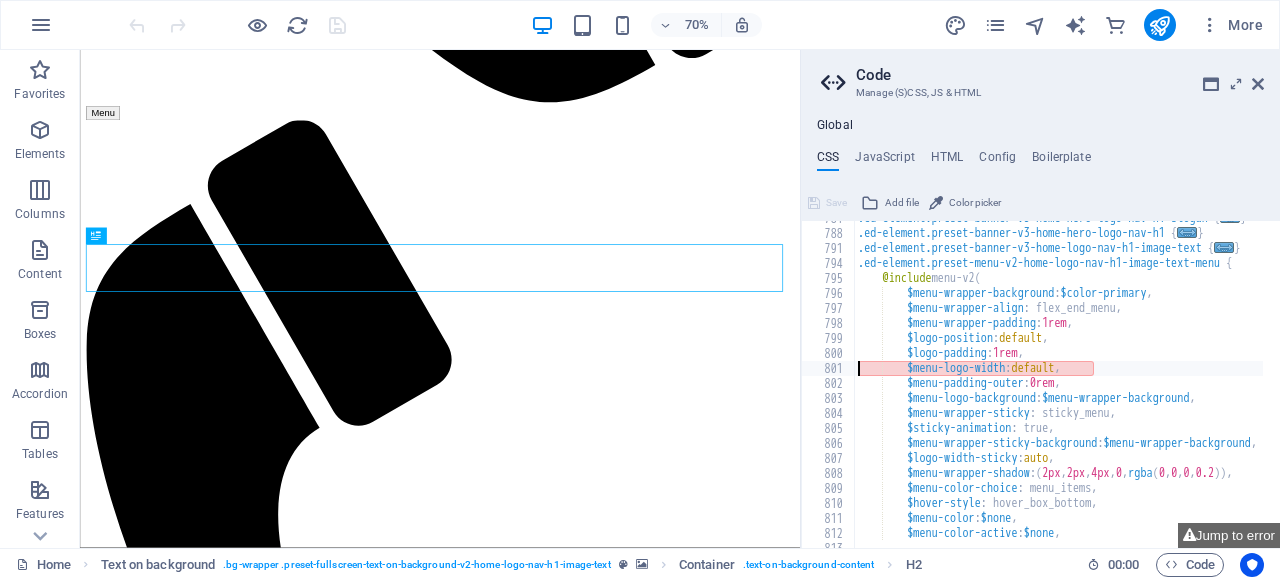 click on ".ed-element.preset-banner-v3-home-hero-logo-nav-h1-slogan   { ... } .ed-element.preset-banner-v3-home-hero-logo-nav-h1   { ... } .ed-element.preset-banner-v3-home-logo-nav-h1-image-text   { ... } .ed-element.preset-menu-v2-home-logo-nav-h1-image-text-menu   {      @include  menu-v2 (           $menu-wrapper-background :  $color-primary ,            $menu-wrapper-align : flex_end_menu,            $menu-wrapper-padding :  1rem ,            $logo-position :  default ,            $logo-padding :  1rem ,            $menu-logo-width :  default ,            $menu-padding-outer :  0rem ,            $menu-logo-background :  $menu-wrapper-background ,            $menu-wrapper-sticky : sticky_menu,            $sticky-animation : true,            $menu-wrapper-sticky-background :  $menu-wrapper-background ,            $logo-width-sticky :  auto ,            $menu-wrapper-shadow :  ( 2px ,  2px ,  4px ,  0 ,  rgba ( 0 ,  0 ,  0 ,  0.2 )) ,            $menu-color-choice : menu_items,            $hover-style           :  ," at bounding box center (1131, 381) 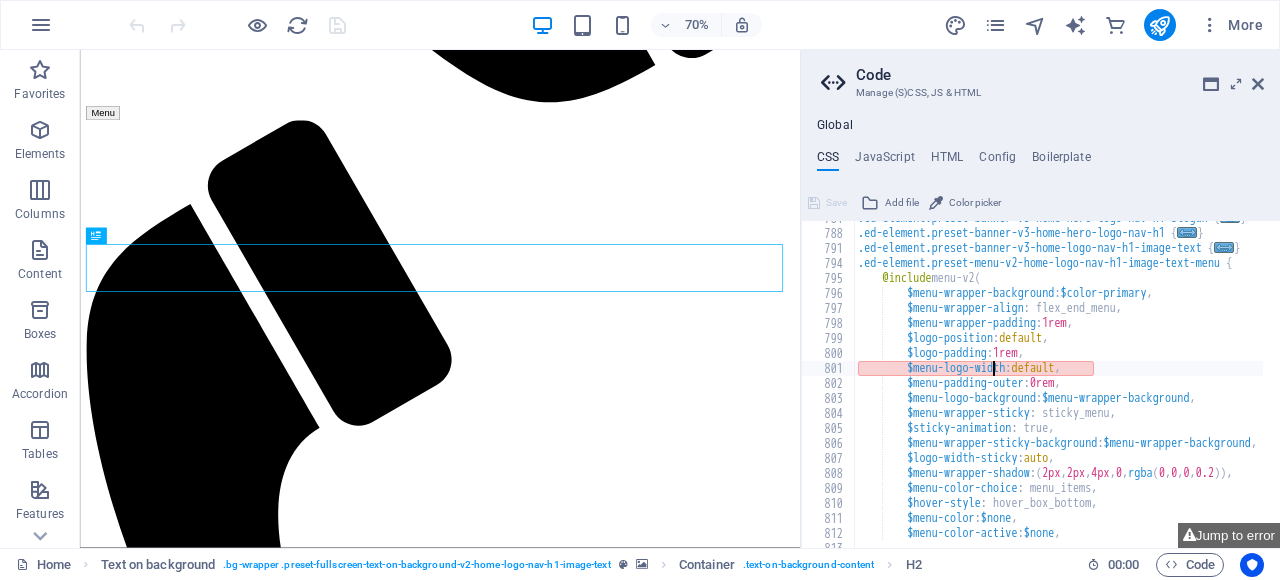 click on ".ed-element.preset-banner-v3-home-hero-logo-nav-h1-slogan   { ... } .ed-element.preset-banner-v3-home-hero-logo-nav-h1   { ... } .ed-element.preset-banner-v3-home-logo-nav-h1-image-text   { ... } .ed-element.preset-menu-v2-home-logo-nav-h1-image-text-menu   {      @include  menu-v2 (           $menu-wrapper-background :  $color-primary ,            $menu-wrapper-align : flex_end_menu,            $menu-wrapper-padding :  1rem ,            $logo-position :  default ,            $logo-padding :  1rem ,            $menu-logo-width :  default ,            $menu-padding-outer :  0rem ,            $menu-logo-background :  $menu-wrapper-background ,            $menu-wrapper-sticky : sticky_menu,            $sticky-animation : true,            $menu-wrapper-sticky-background :  $menu-wrapper-background ,            $logo-width-sticky :  auto ,            $menu-wrapper-shadow :  ( 2px ,  2px ,  4px ,  0 ,  rgba ( 0 ,  0 ,  0 ,  0.2 )) ,            $menu-color-choice : menu_items,            $hover-style           :  ," at bounding box center [1131, 381] 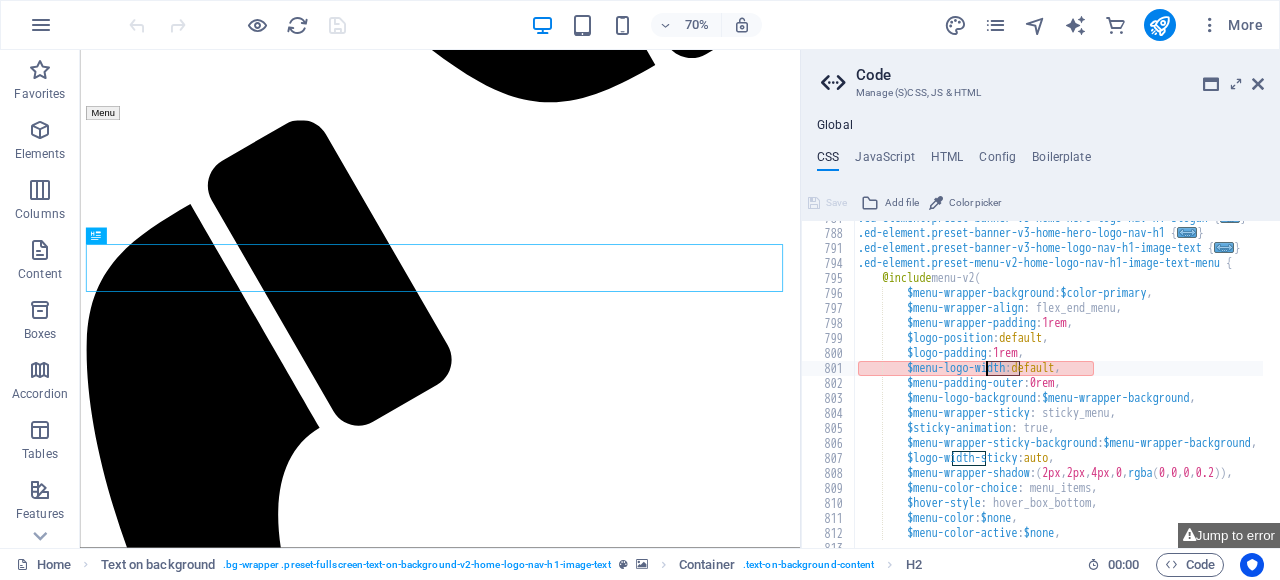 click on ".ed-element.preset-banner-v3-home-hero-logo-nav-h1-slogan   { ... } .ed-element.preset-banner-v3-home-hero-logo-nav-h1   { ... } .ed-element.preset-banner-v3-home-logo-nav-h1-image-text   { ... } .ed-element.preset-menu-v2-home-logo-nav-h1-image-text-menu   {      @include  menu-v2 (           $menu-wrapper-background :  $color-primary ,            $menu-wrapper-align : flex_end_menu,            $menu-wrapper-padding :  1rem ,            $logo-position :  default ,            $logo-padding :  1rem ,            $menu-logo-width :  default ,            $menu-padding-outer :  0rem ,            $menu-logo-background :  $menu-wrapper-background ,            $menu-wrapper-sticky : sticky_menu,            $sticky-animation : true,            $menu-wrapper-sticky-background :  $menu-wrapper-background ,            $logo-width-sticky :  auto ,            $menu-wrapper-shadow :  ( 2px ,  2px ,  4px ,  0 ,  rgba ( 0 ,  0 ,  0 ,  0.2 )) ,            $menu-color-choice : menu_items,            $hover-style           :  ," at bounding box center (1131, 381) 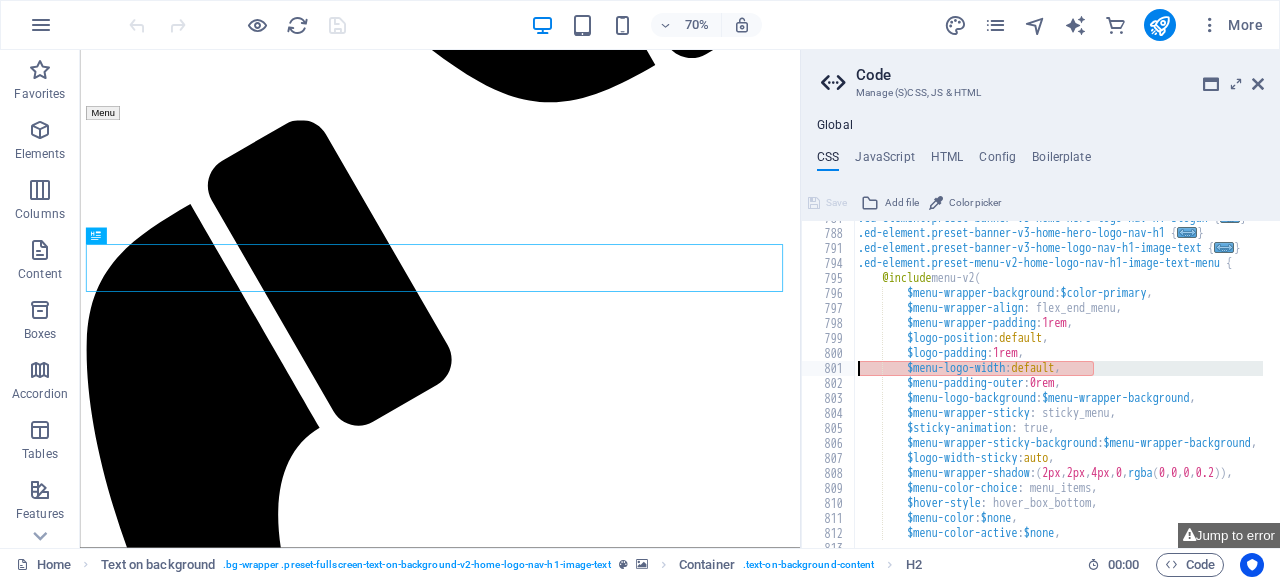 click on "801" at bounding box center [829, 368] 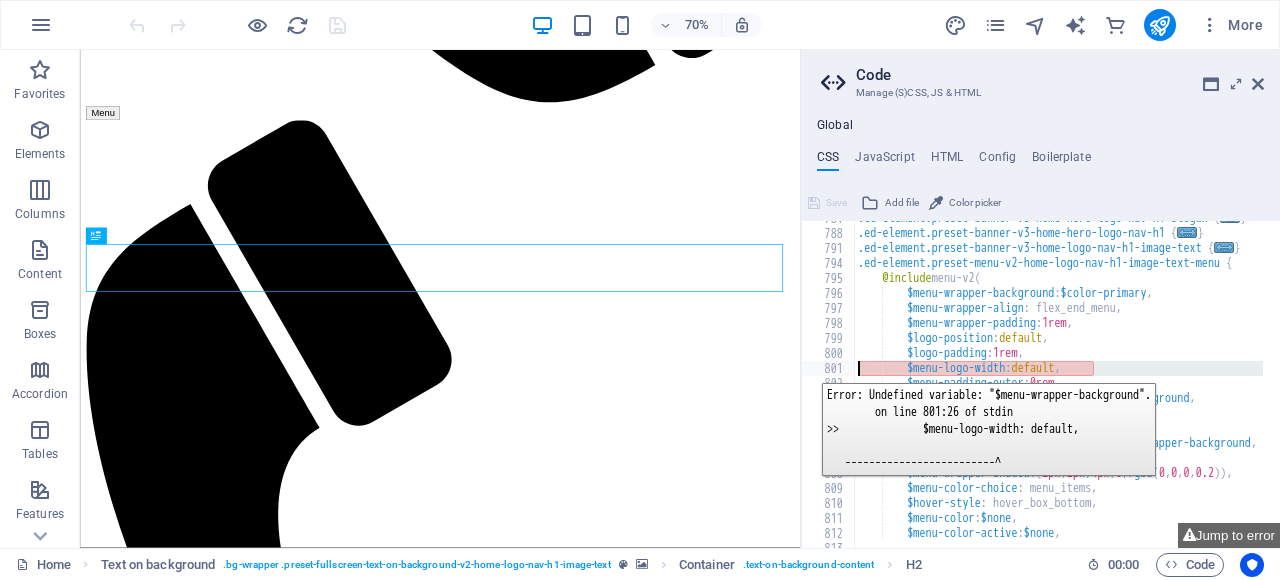 click on "801" at bounding box center (829, 368) 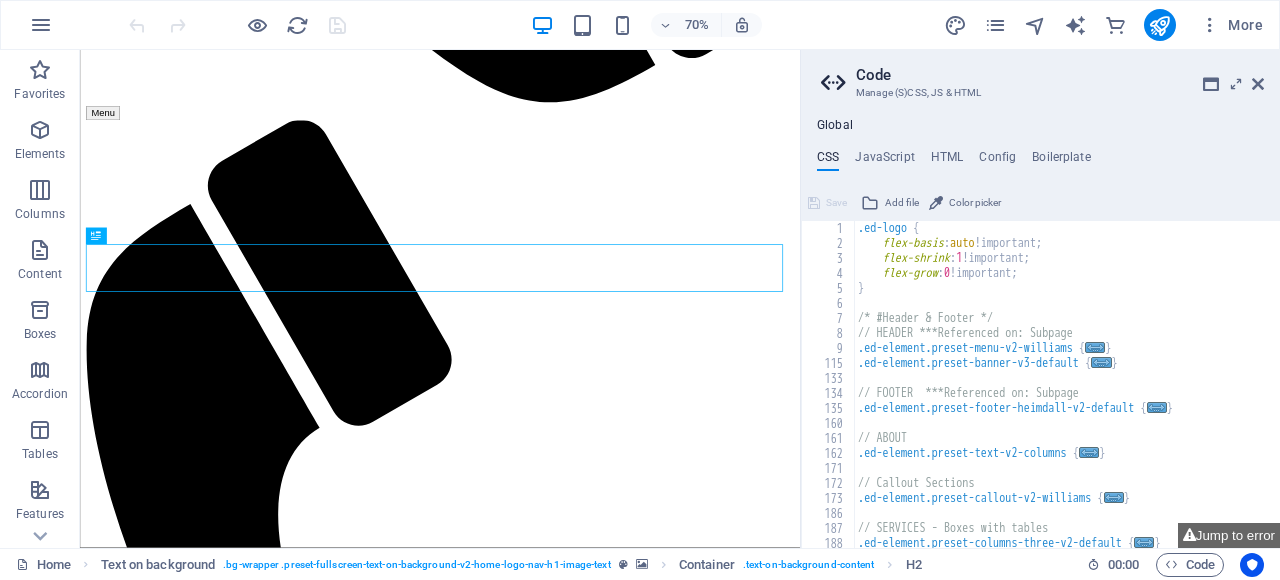 scroll, scrollTop: 0, scrollLeft: 0, axis: both 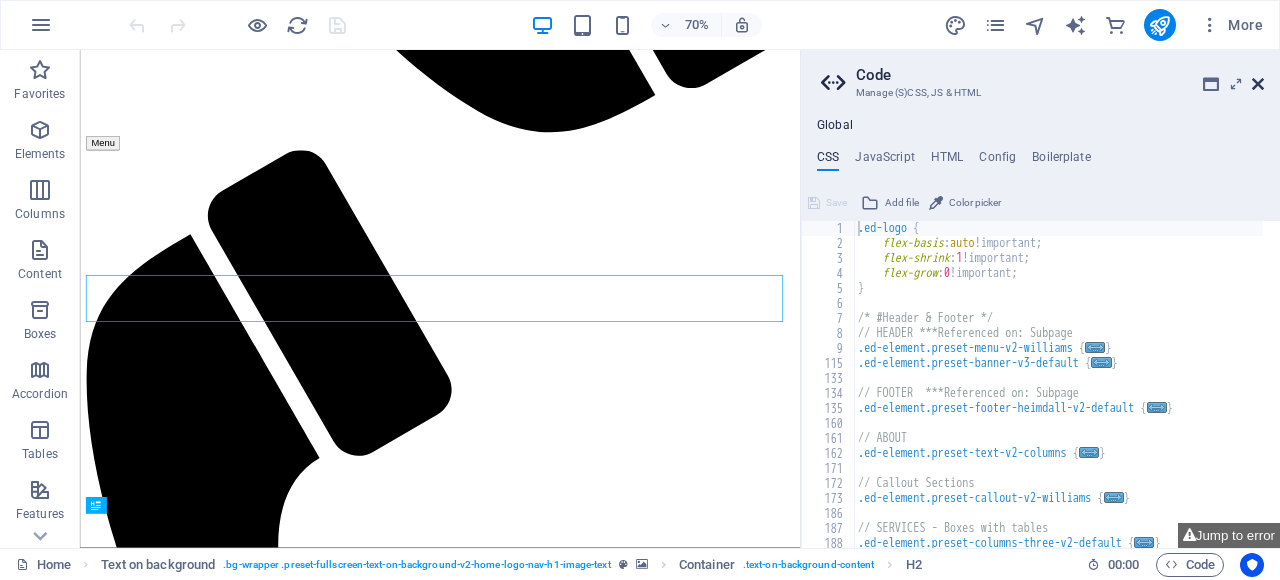 click at bounding box center (1258, 84) 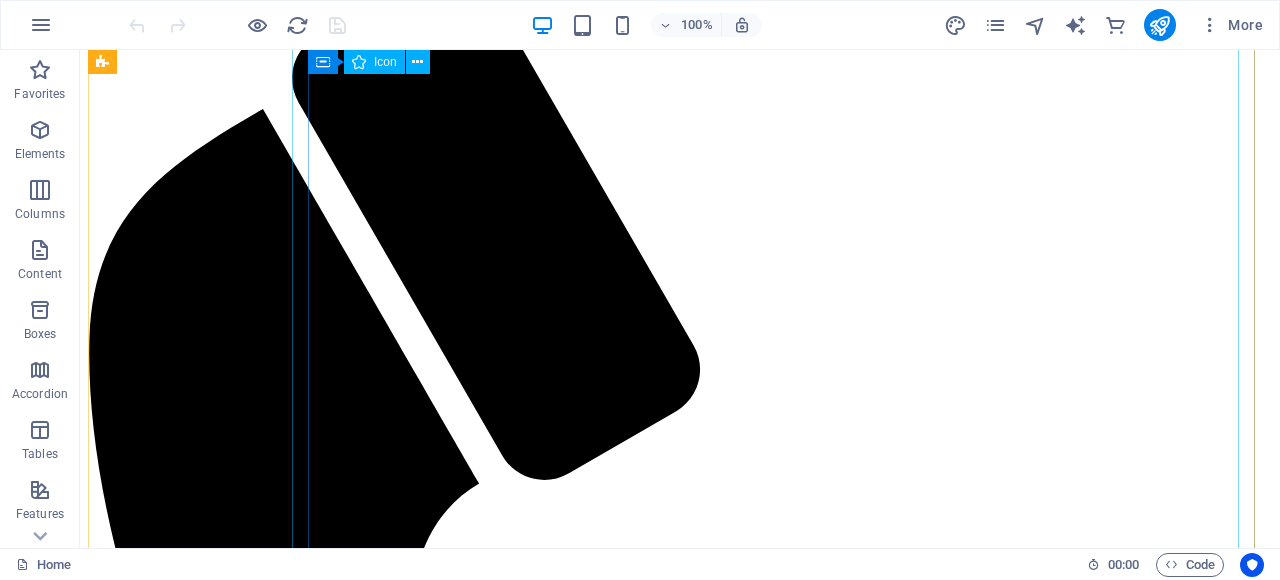 scroll, scrollTop: 0, scrollLeft: 0, axis: both 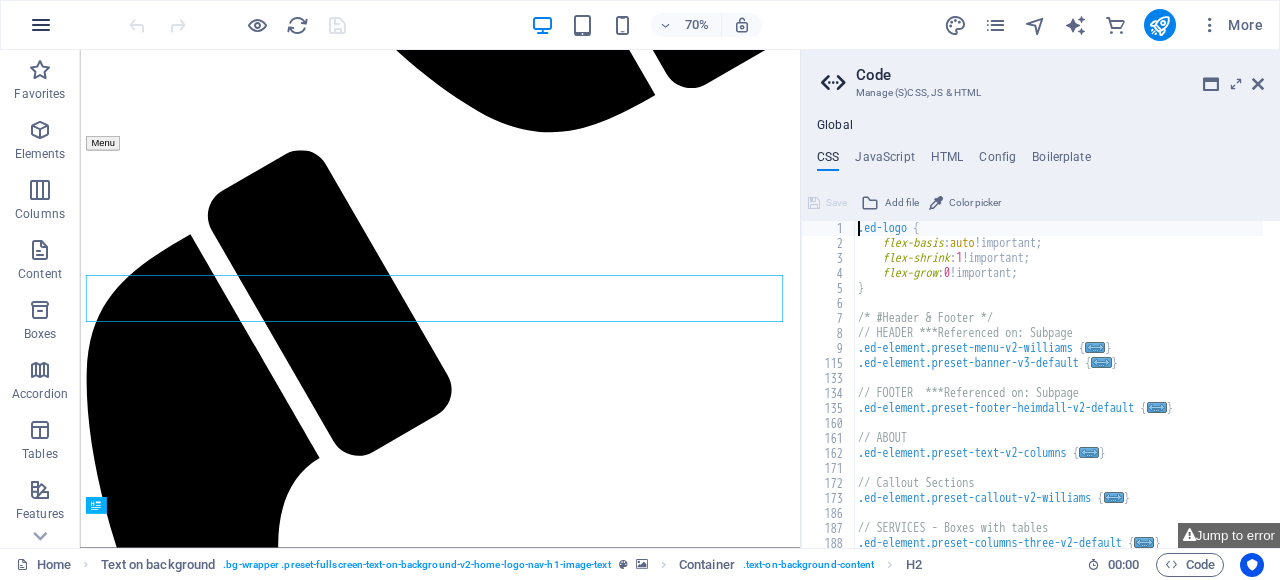click at bounding box center [41, 25] 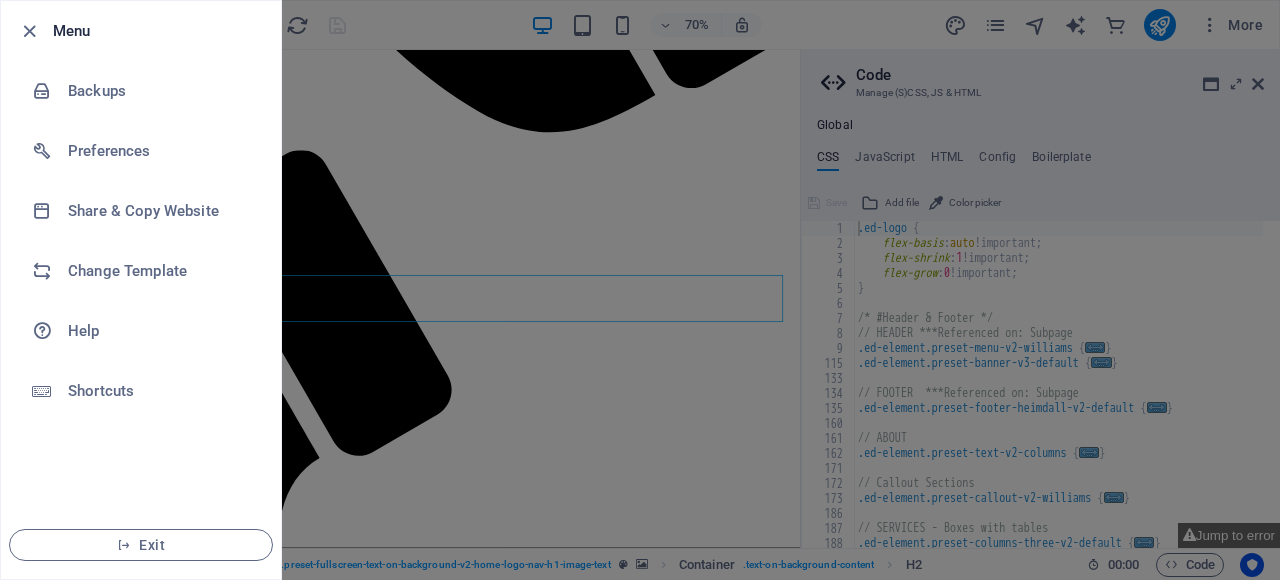 click at bounding box center (640, 290) 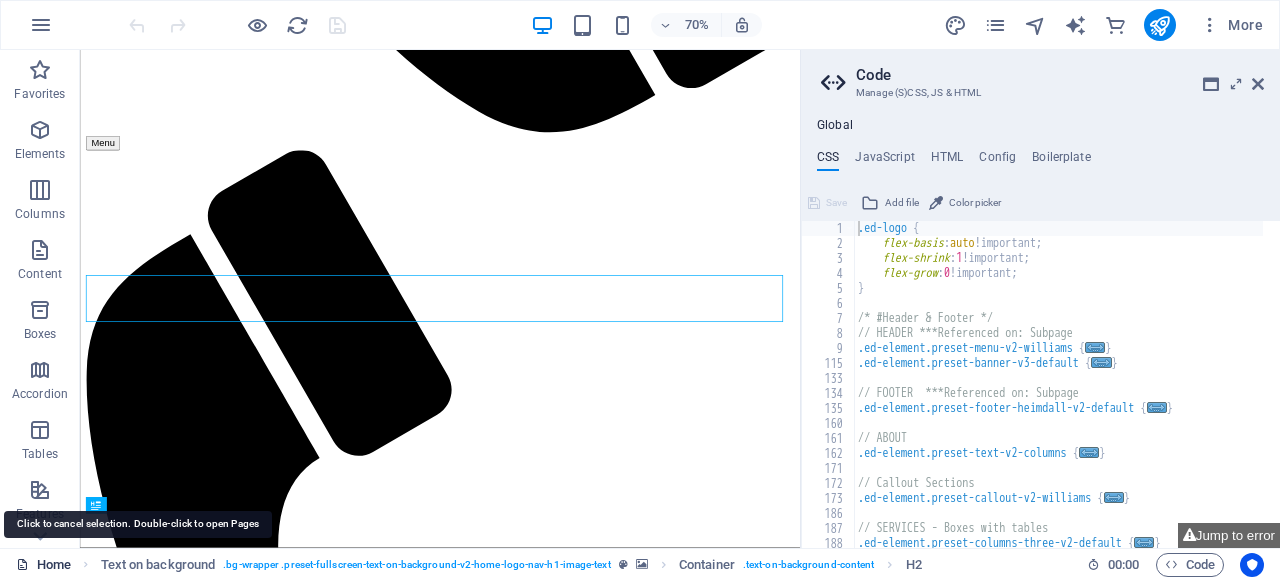 click on "Home" at bounding box center [43, 565] 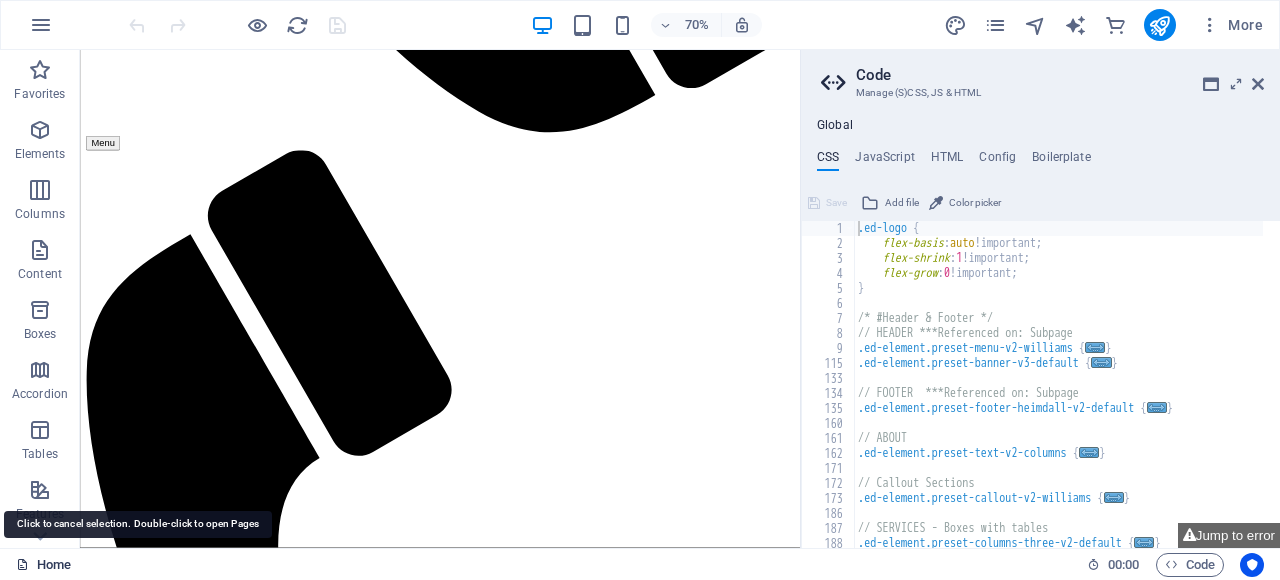 click on "Home" at bounding box center (43, 565) 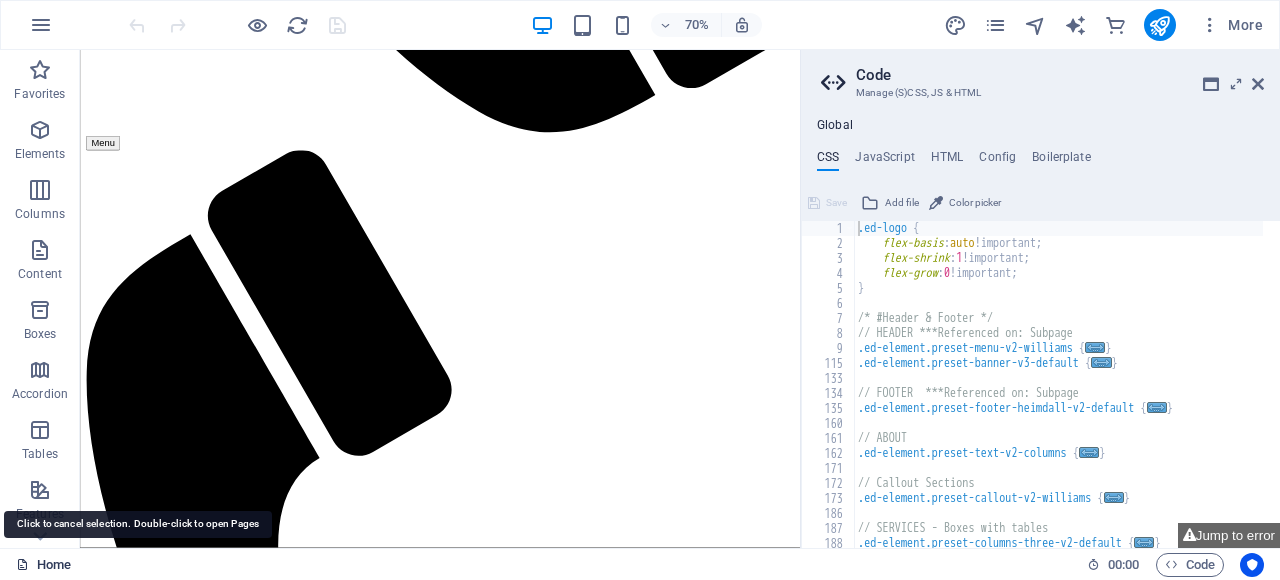 click on "Home" at bounding box center [43, 565] 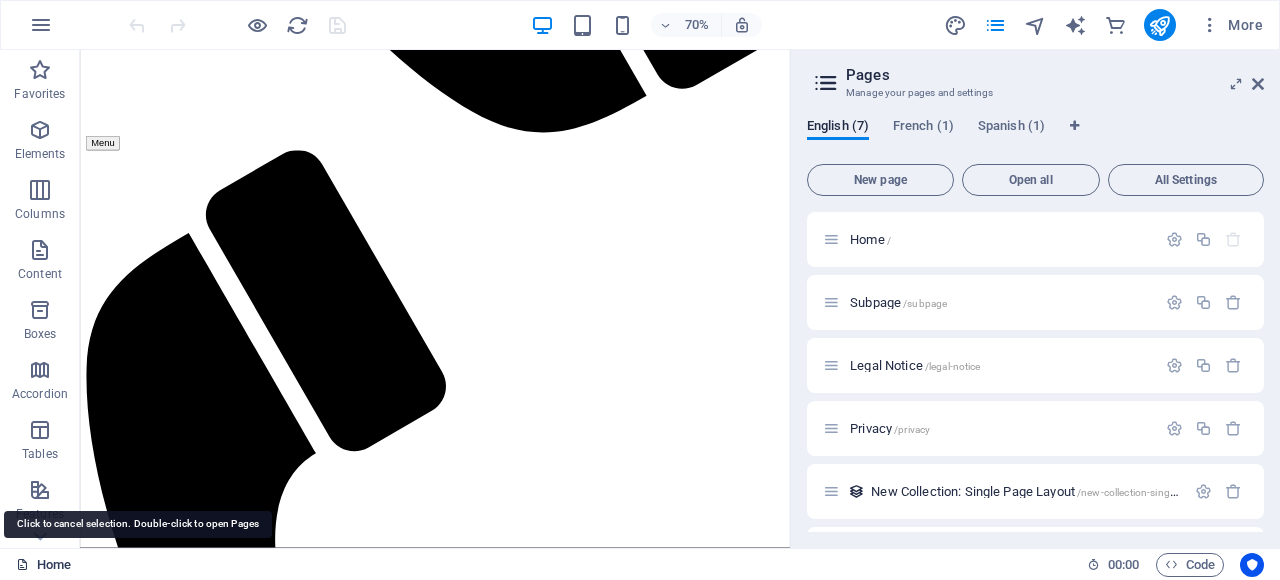 click on "Home" at bounding box center (43, 565) 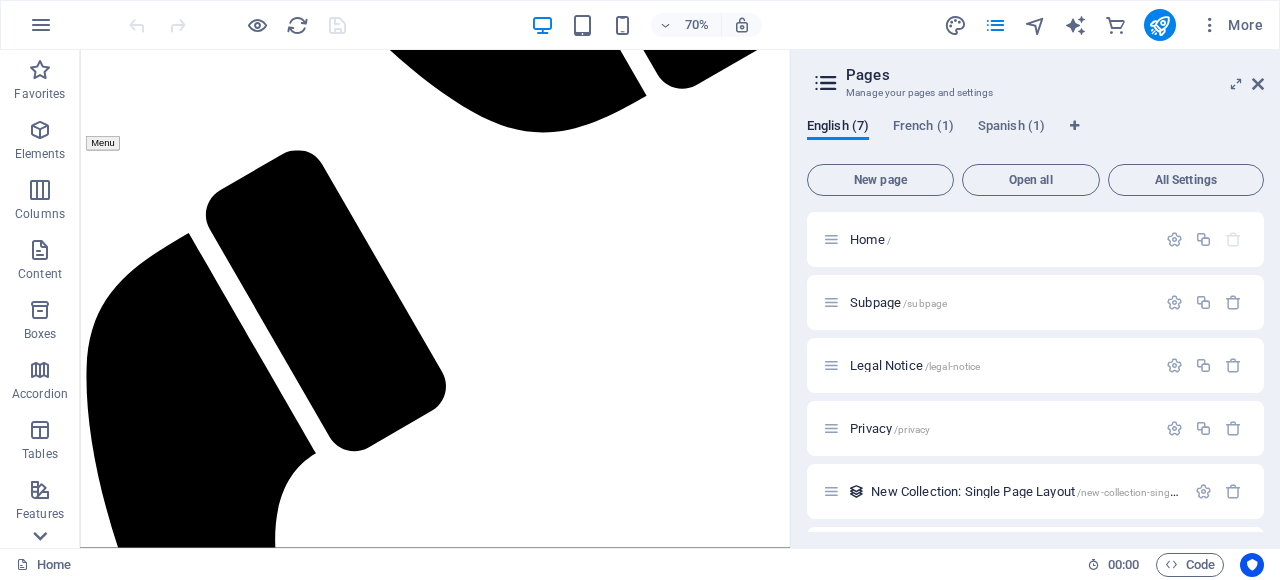click 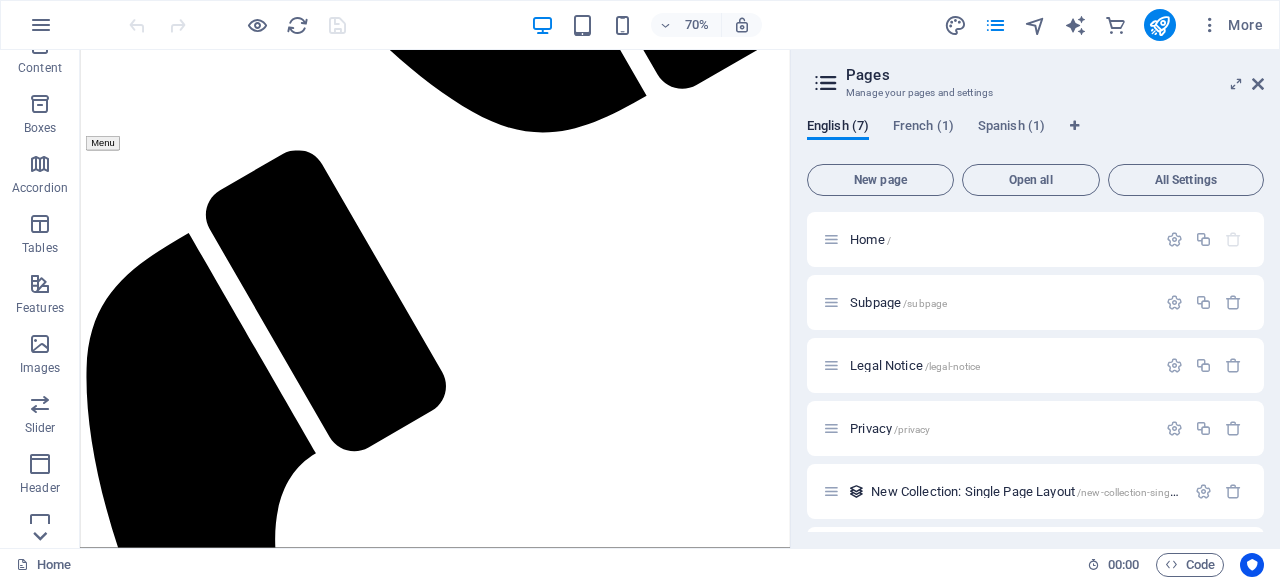 scroll, scrollTop: 462, scrollLeft: 0, axis: vertical 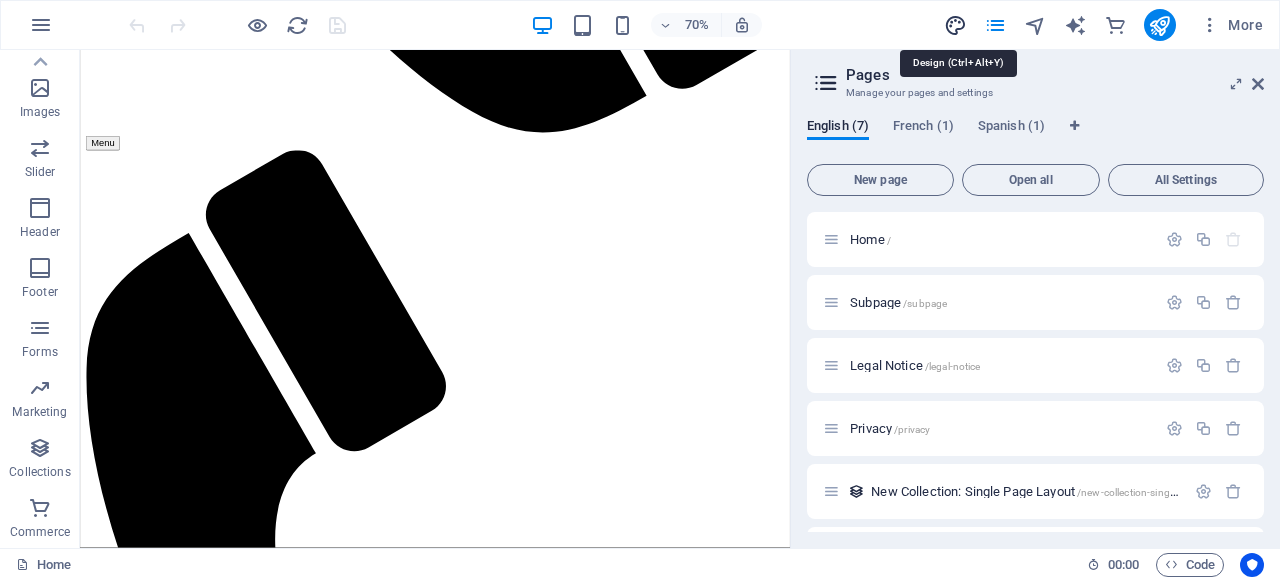 click at bounding box center [955, 25] 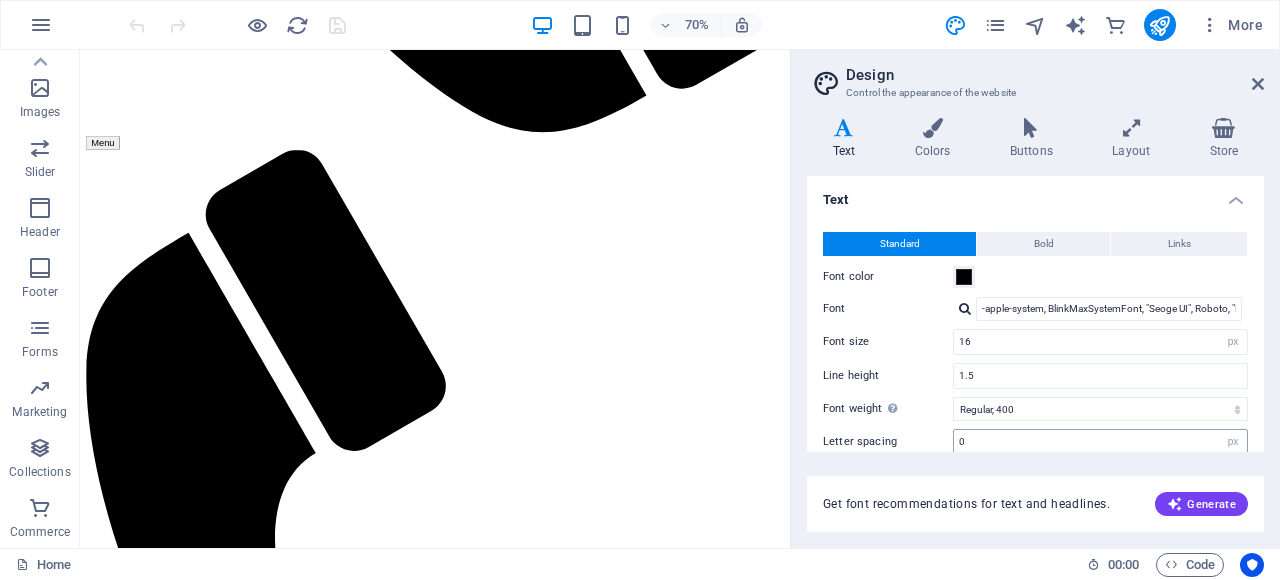 scroll, scrollTop: 176, scrollLeft: 0, axis: vertical 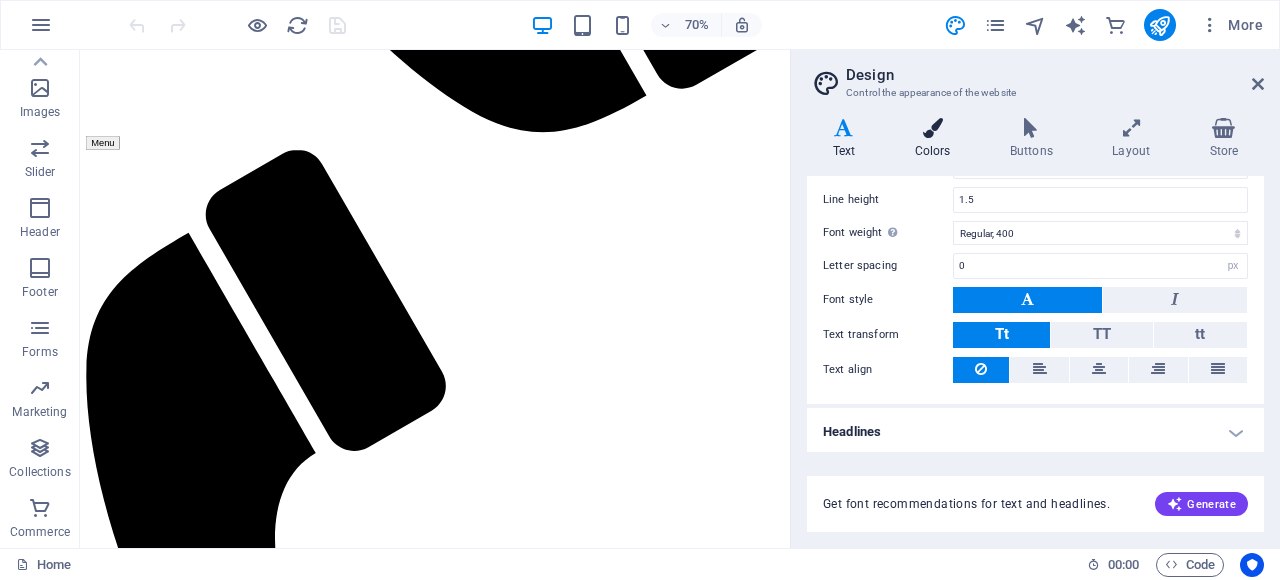 click on "Colors" at bounding box center [936, 139] 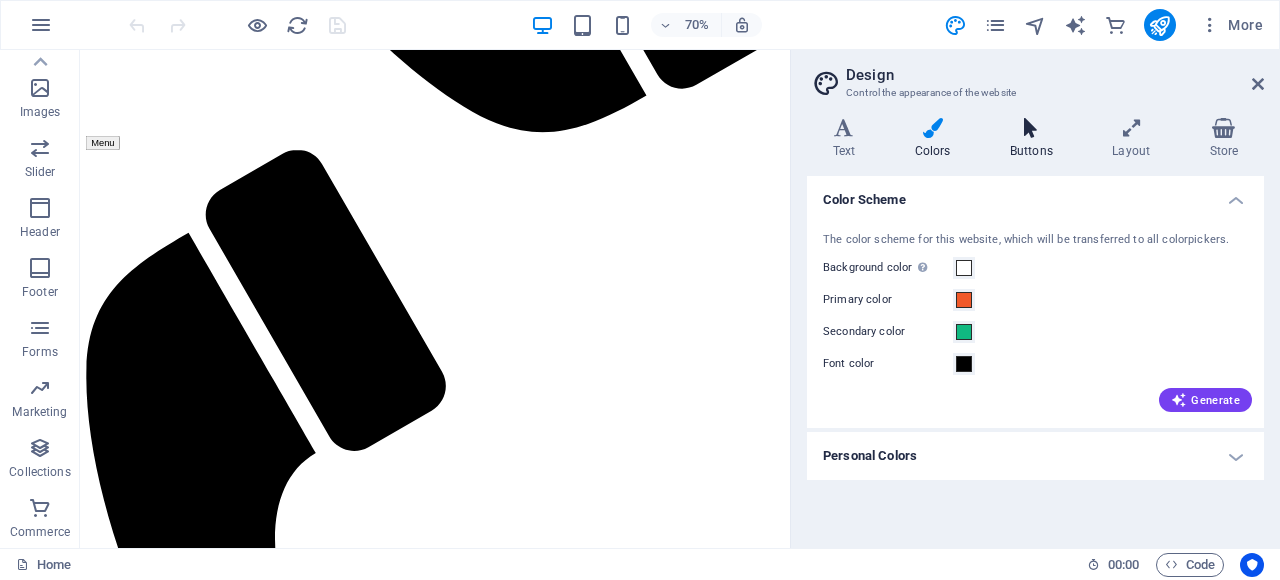 click at bounding box center (1031, 128) 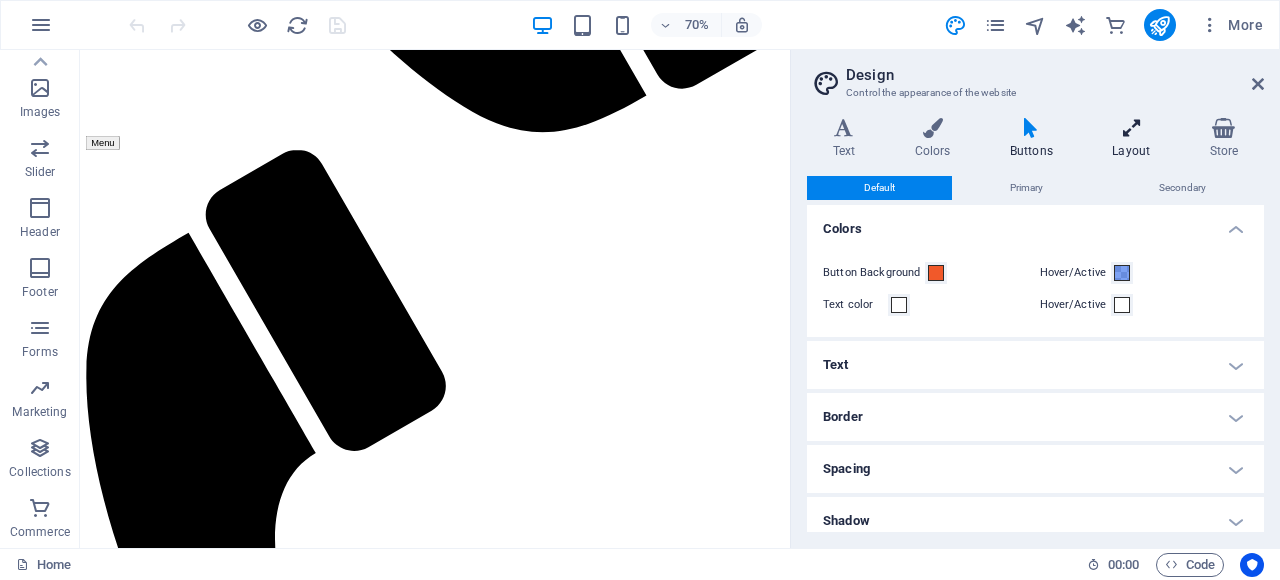 click at bounding box center [1131, 128] 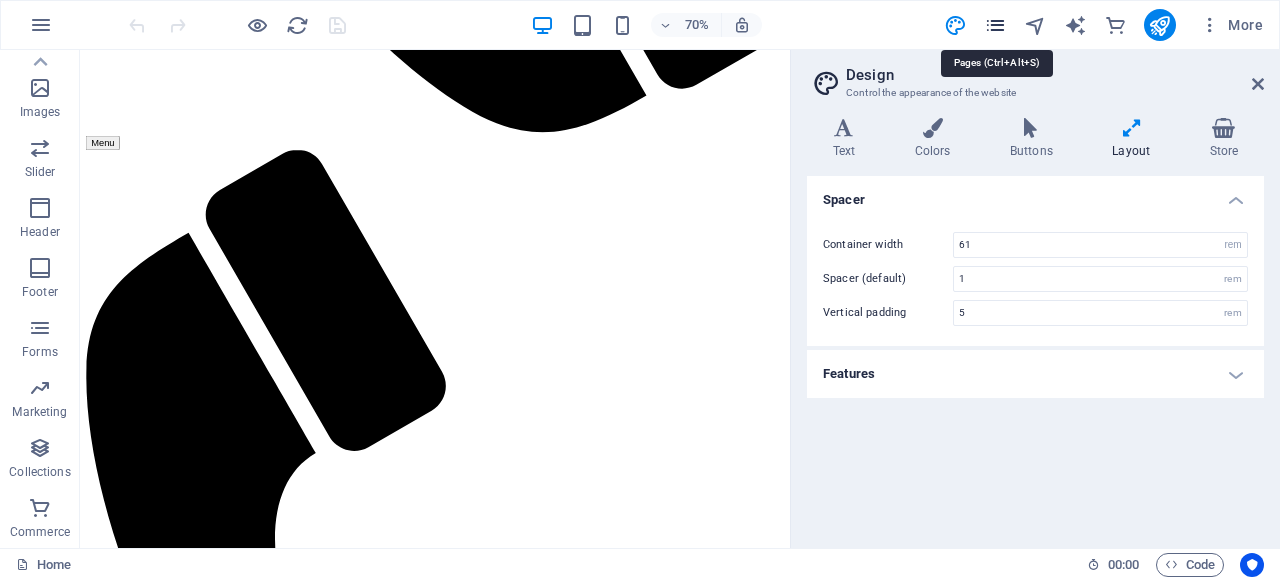 click at bounding box center [995, 25] 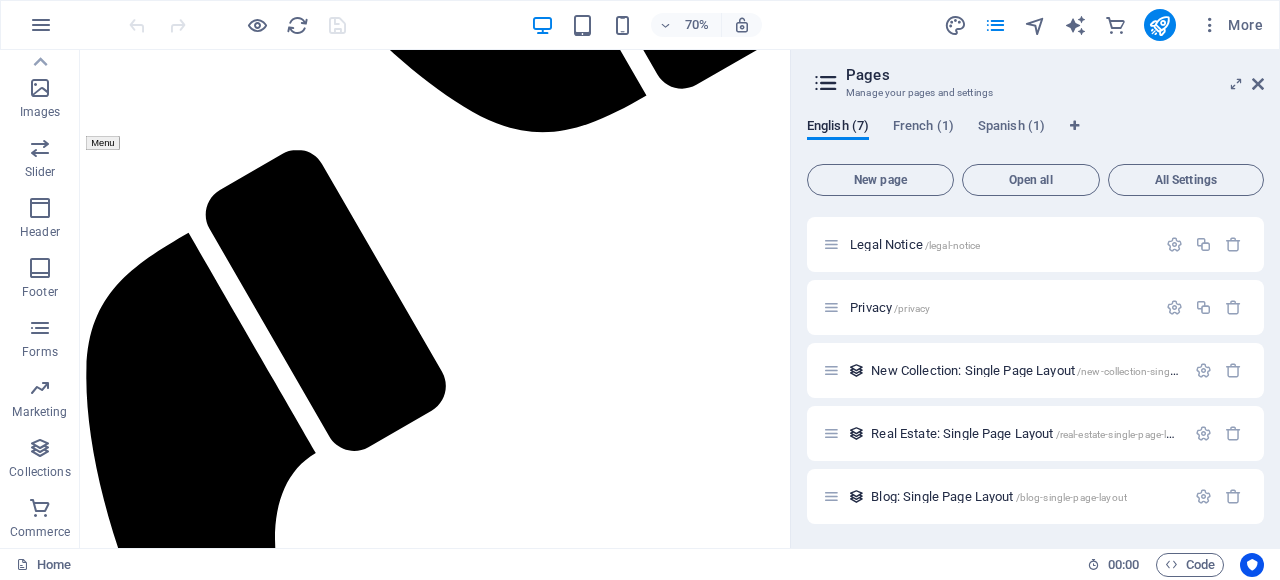 scroll, scrollTop: 0, scrollLeft: 0, axis: both 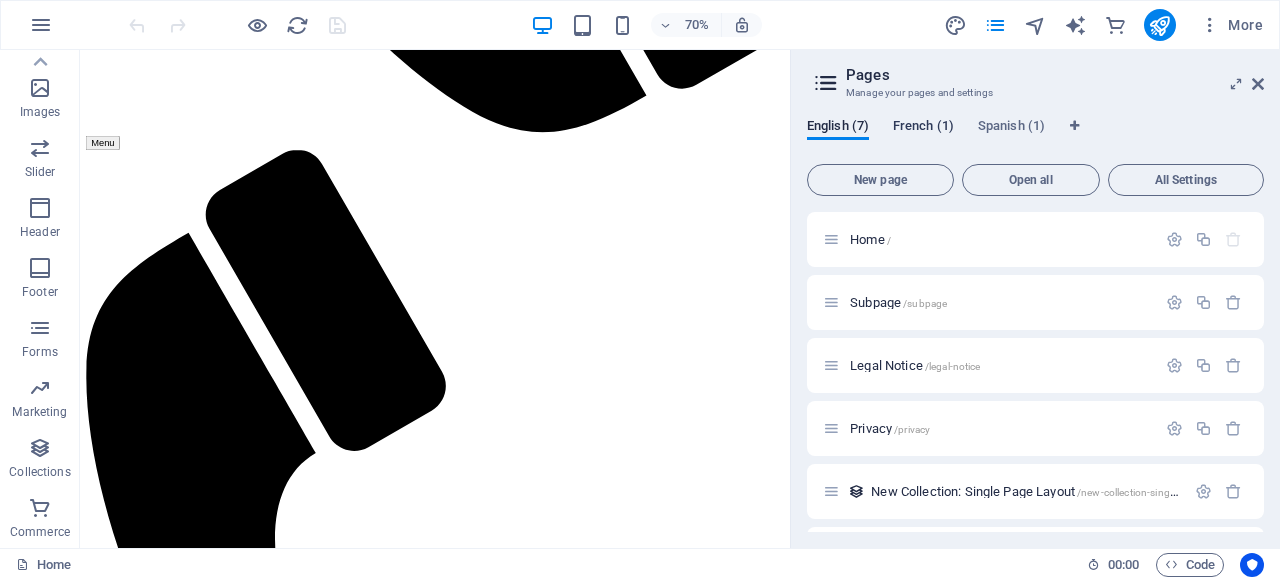 click on "French (1)" at bounding box center (923, 128) 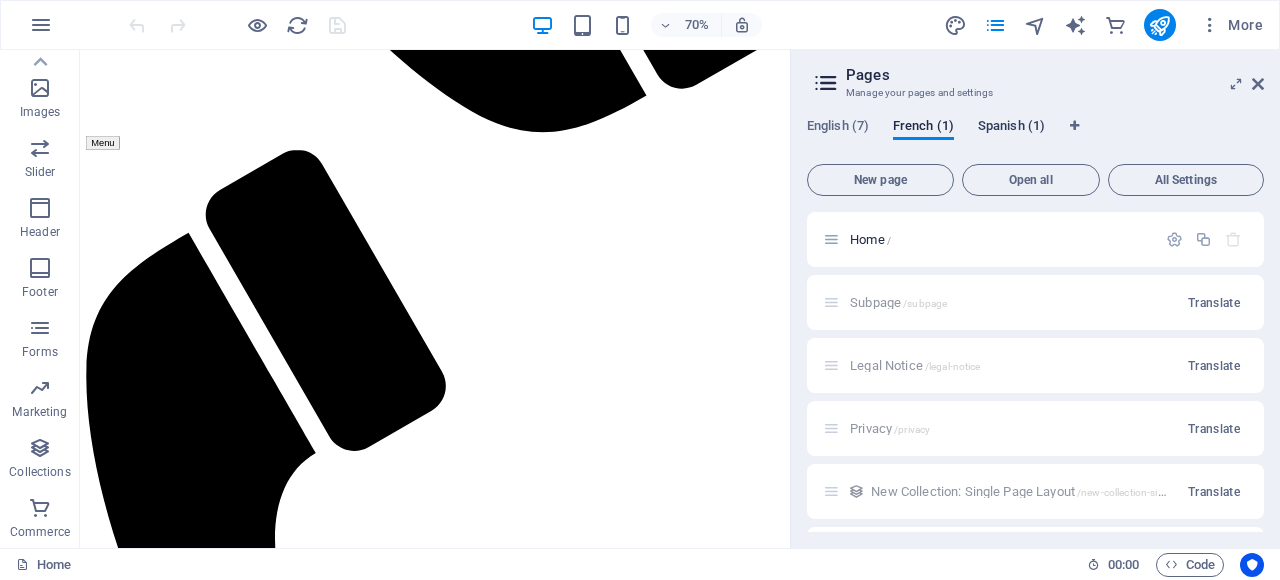 click on "Spanish (1)" at bounding box center [1011, 128] 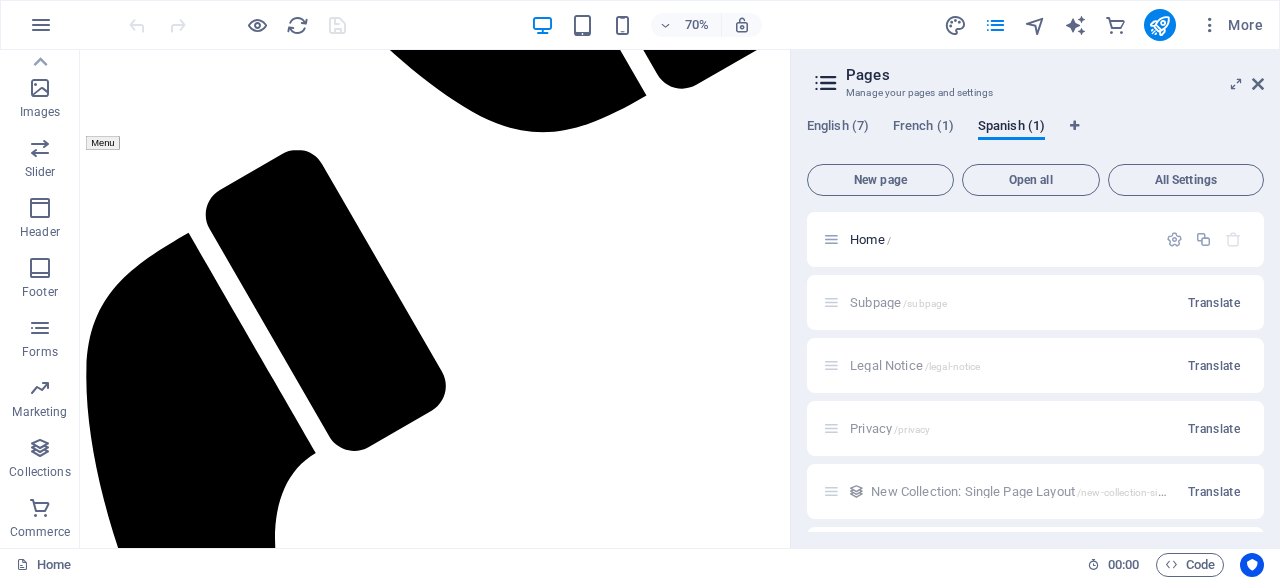 click on "More" at bounding box center (1107, 25) 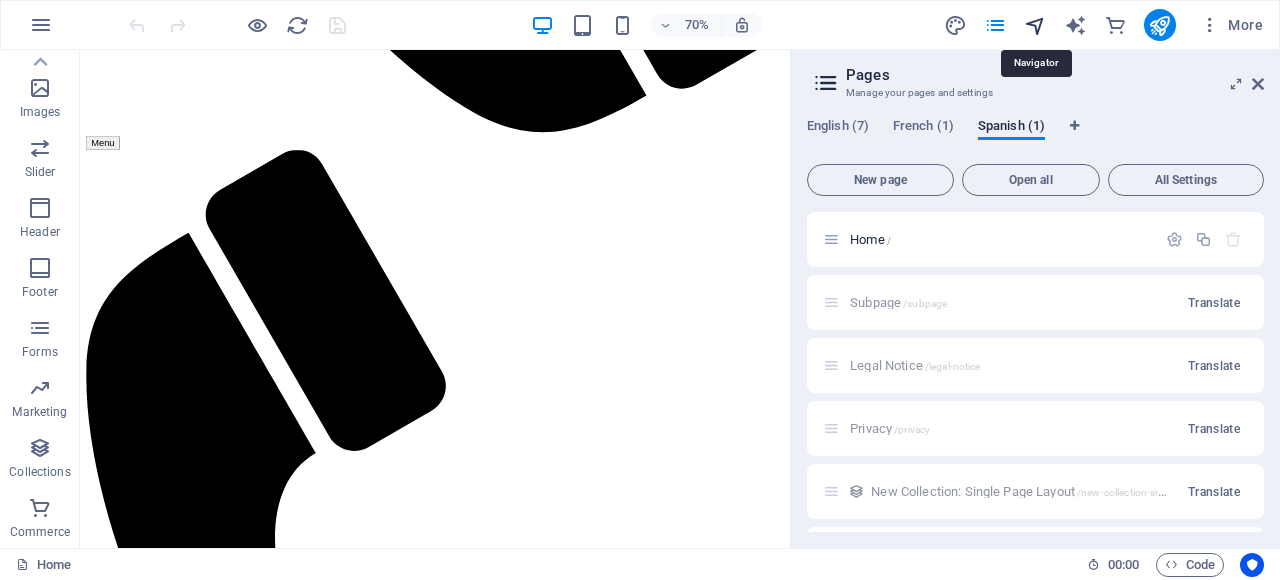 click at bounding box center (1035, 25) 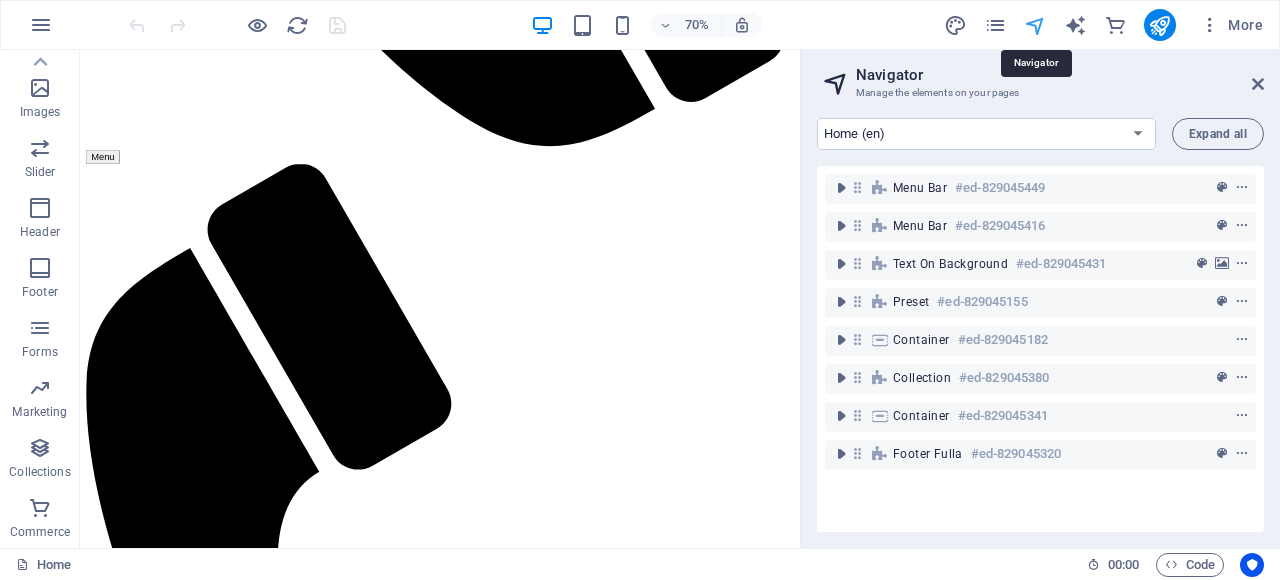 scroll, scrollTop: 1365, scrollLeft: 0, axis: vertical 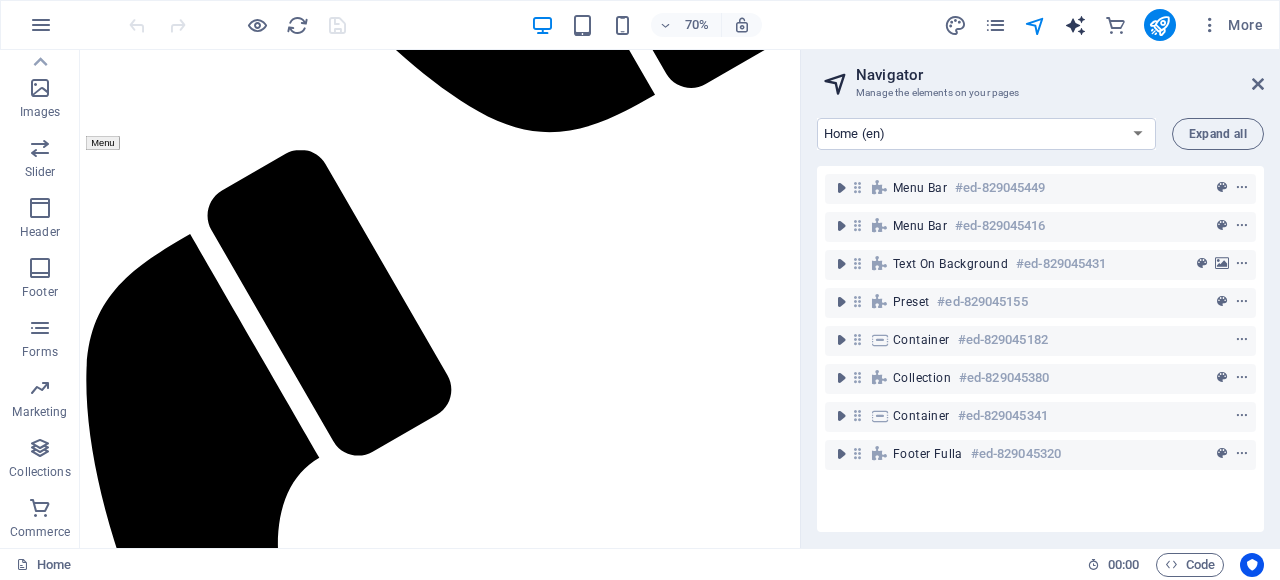 click at bounding box center [1075, 25] 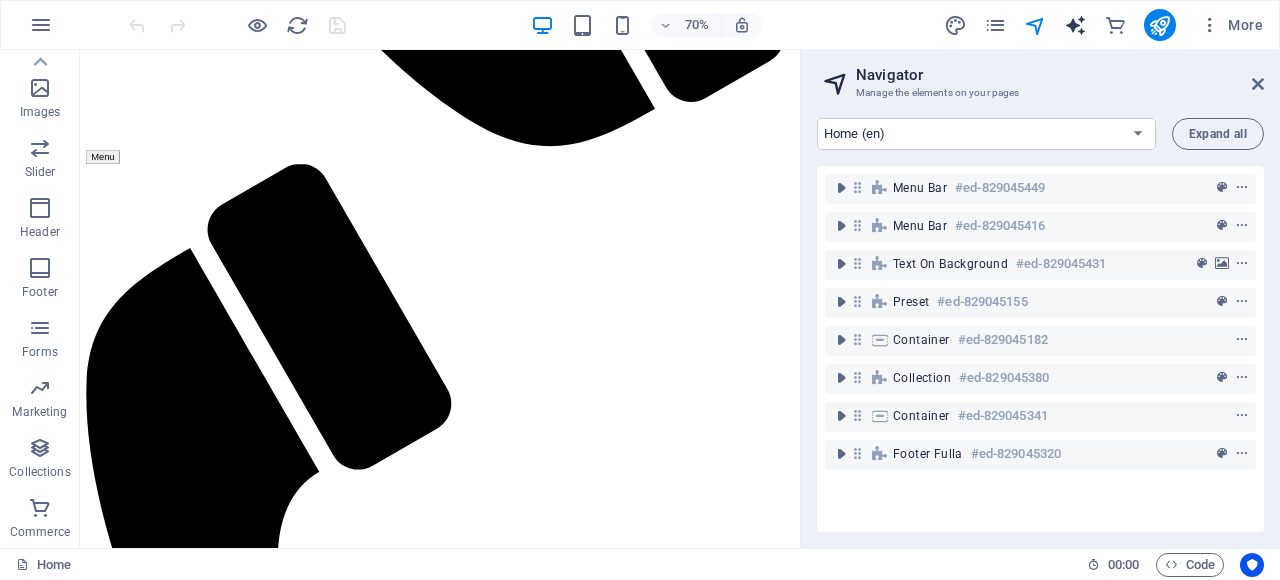 select on "English" 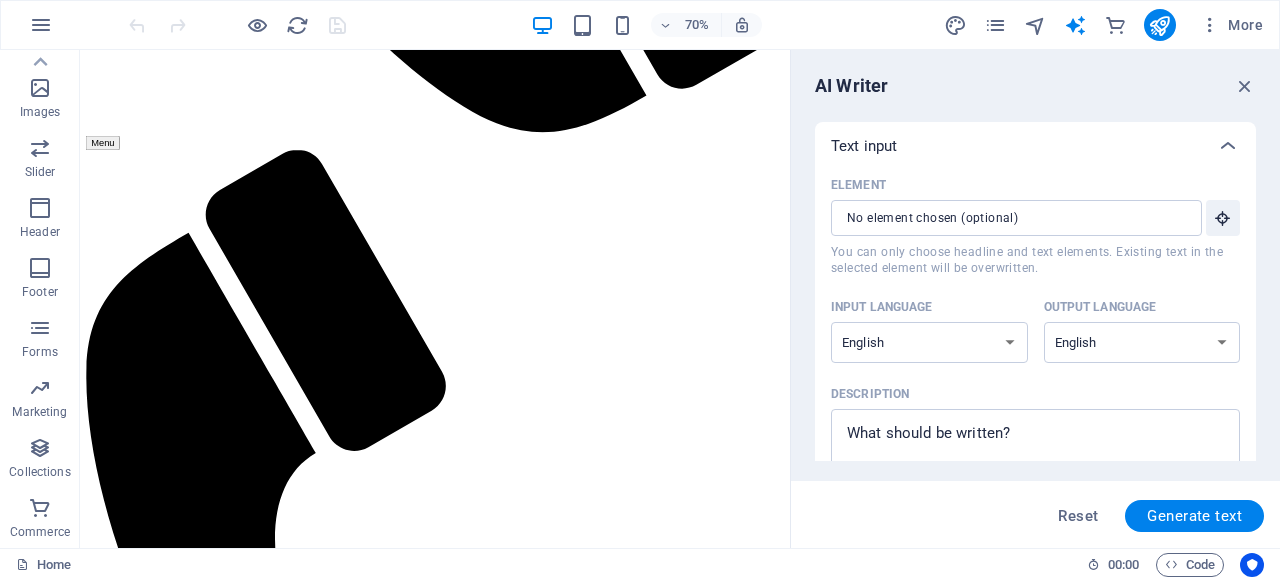 scroll, scrollTop: 0, scrollLeft: 0, axis: both 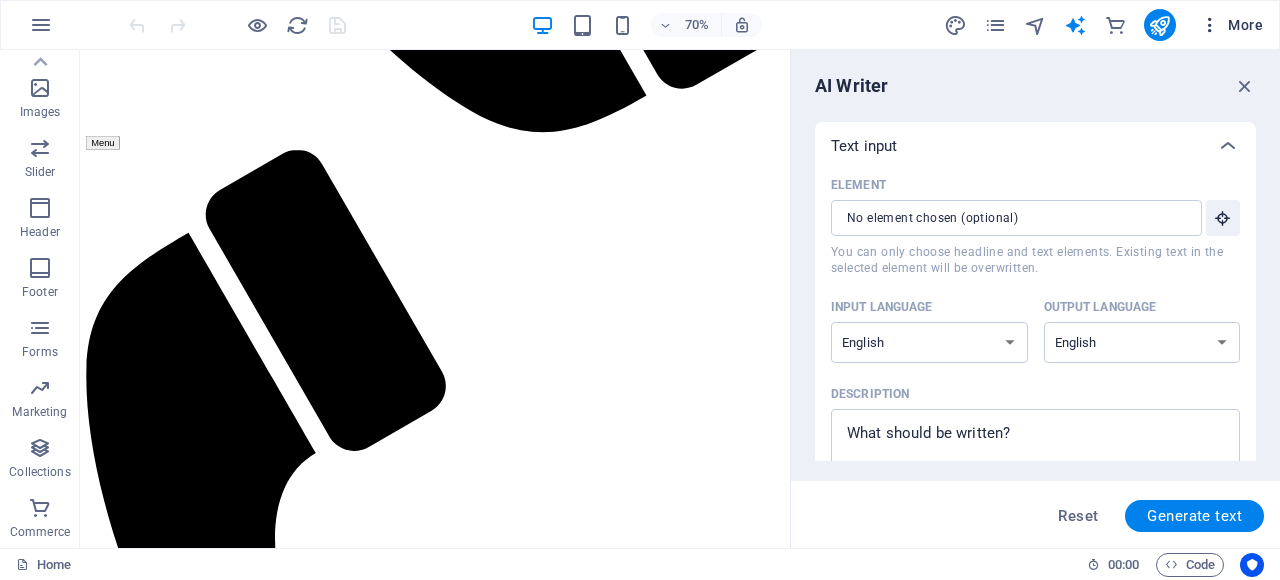 click at bounding box center [1210, 25] 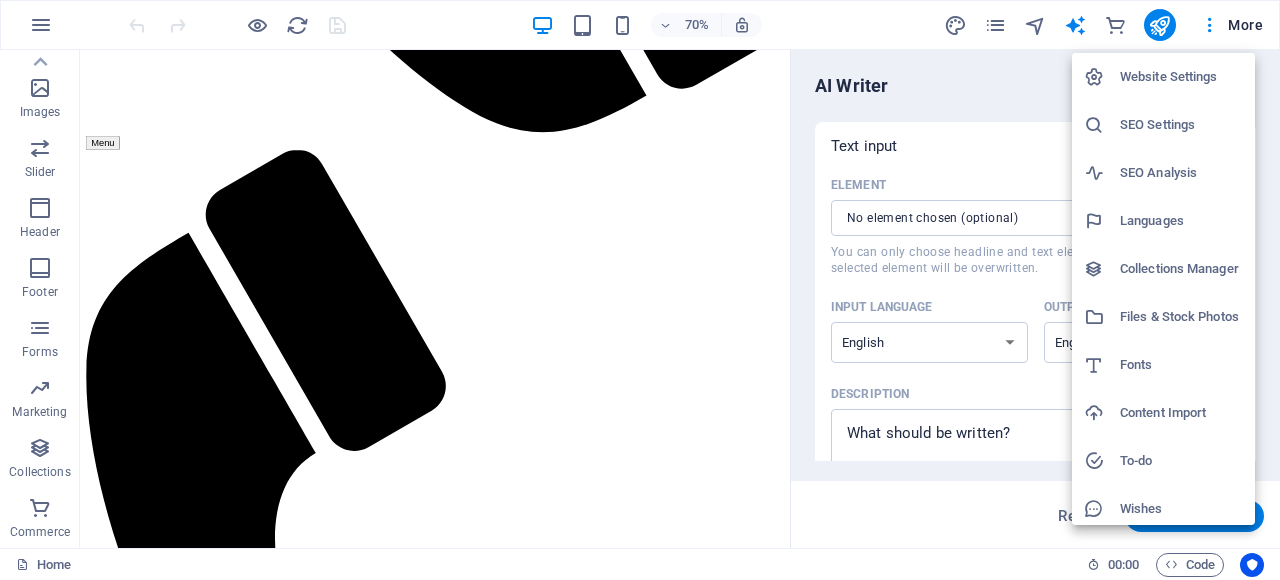 click on "Website Settings" at bounding box center (1181, 77) 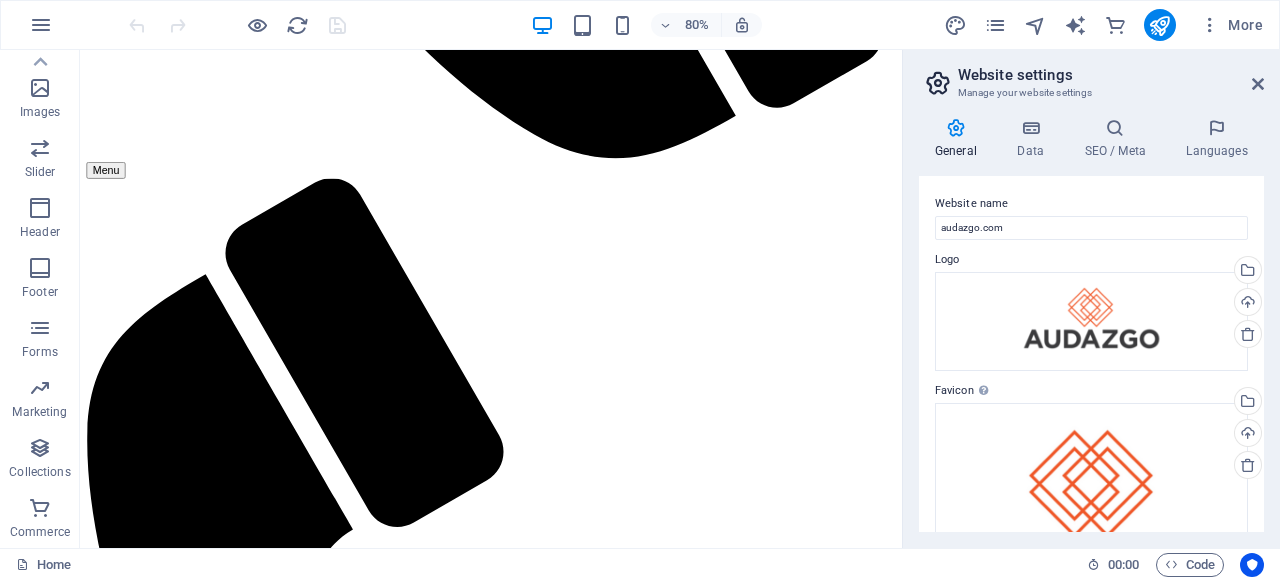 scroll, scrollTop: 1363, scrollLeft: 0, axis: vertical 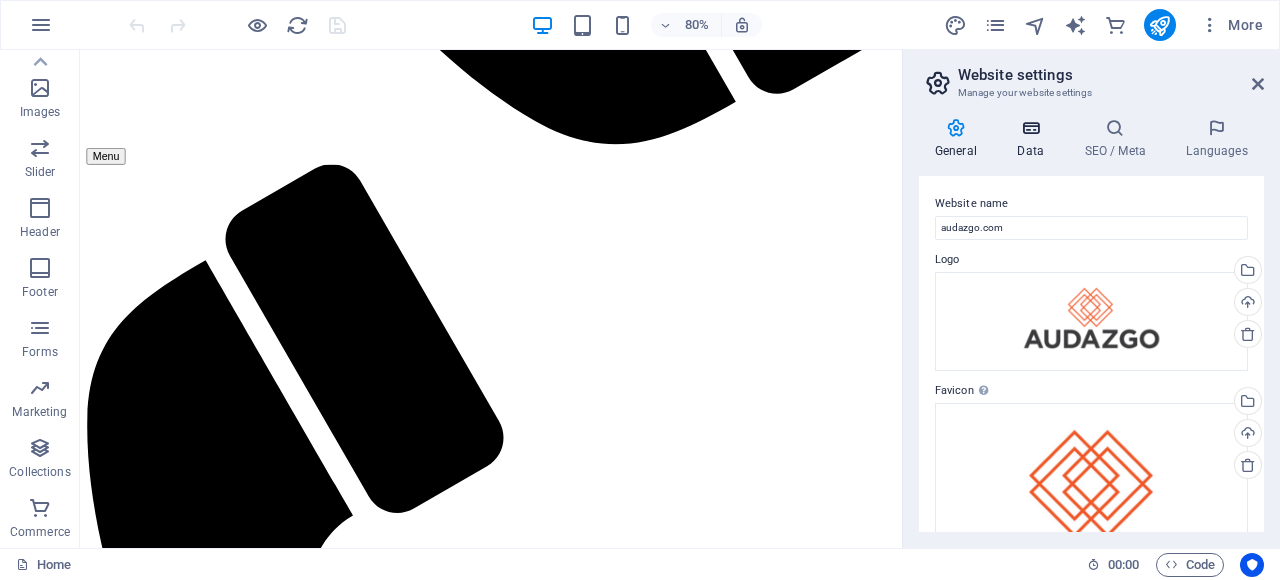 click at bounding box center (1030, 128) 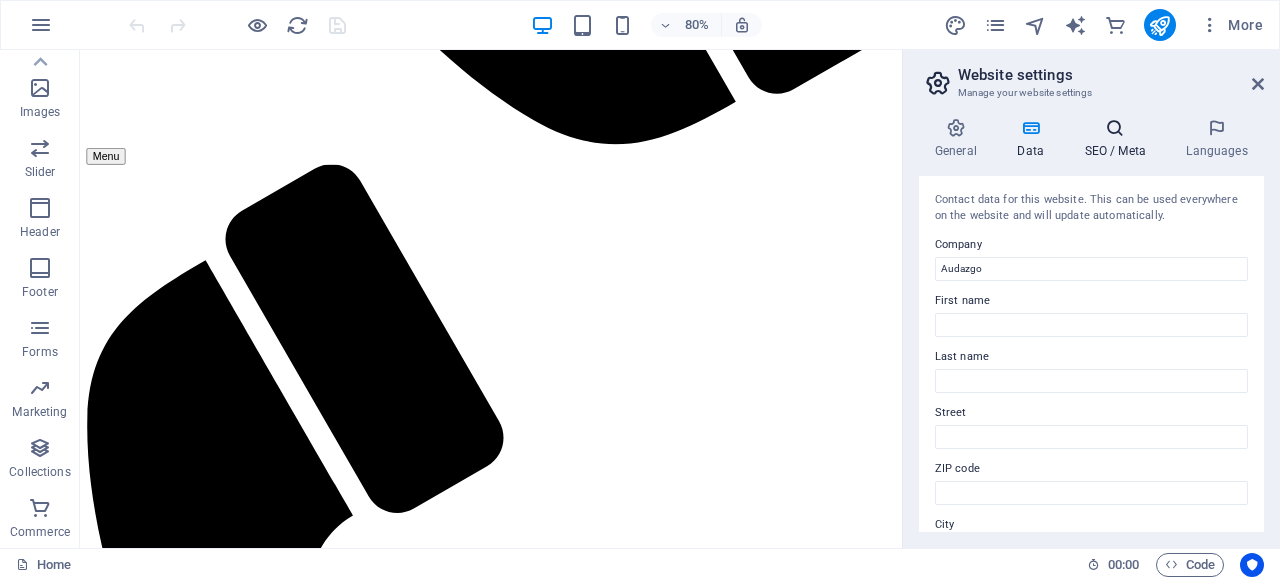 click at bounding box center [1115, 128] 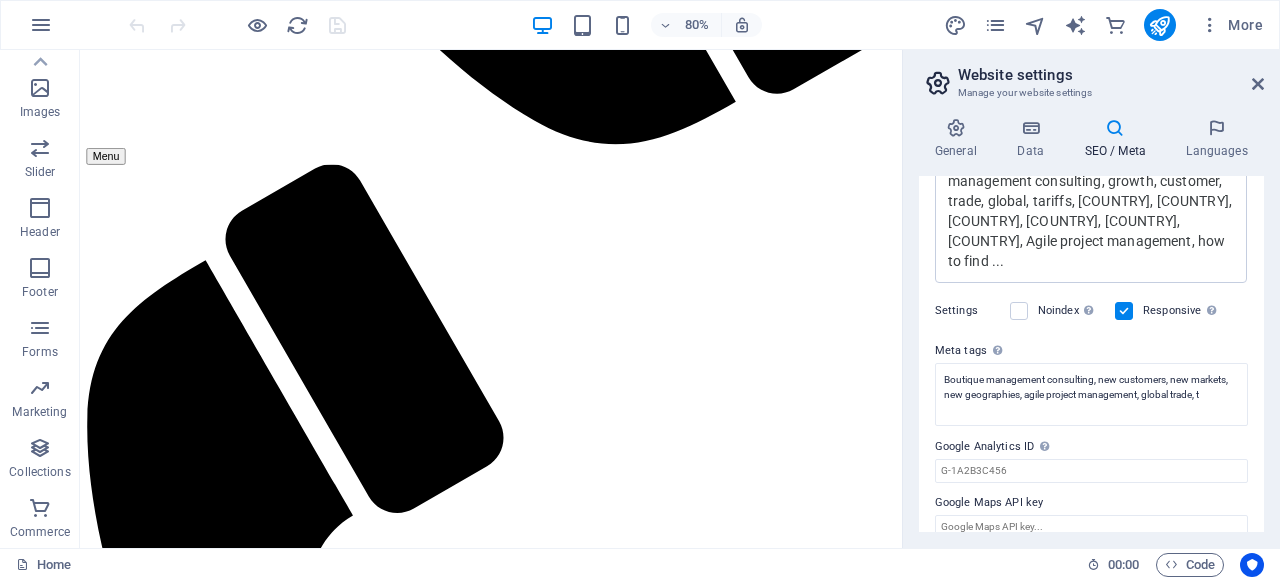 scroll, scrollTop: 0, scrollLeft: 0, axis: both 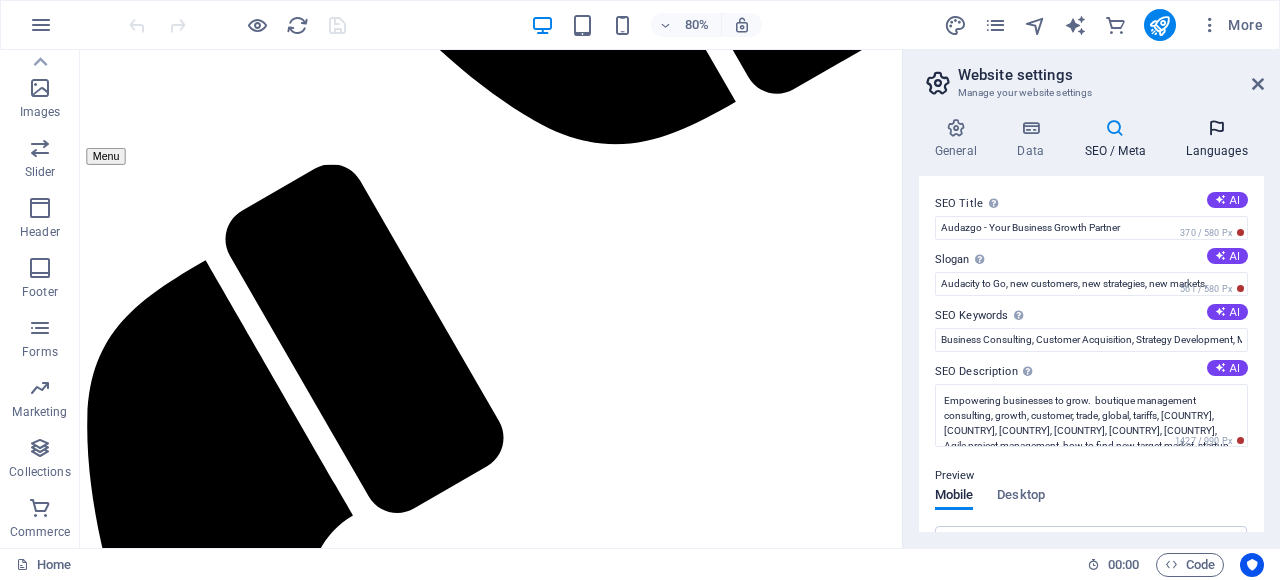 click at bounding box center (1217, 128) 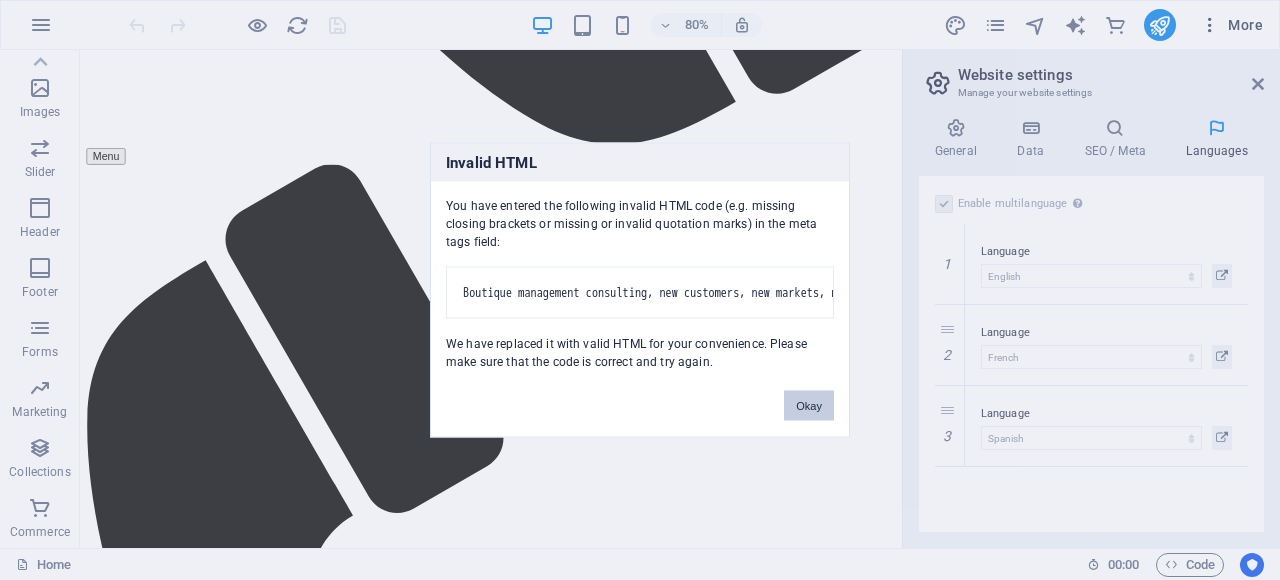 click on "Audazgo Home (en) Favorites Elements Columns Content Boxes Accordion Tables Features Images Slider Header Footer Forms Marketing Collections Commerce
Drag here to replace the existing content. Press “Ctrl” if you want to create a new element.
Container   H2   Text on background   Container   Menu Bar   Container   Menu Bar   Icon   Menu Bar   Container   Logo   Menu   Spacer   Placeholder   Preset   Container   Text 80% More Home 00 : 00 Code Website settings Manage your website settings  General  Data  SEO / Meta  Languages Website name audazgo.com Logo Drag files here, click to choose files or select files from Files or our free stock photos & videos Select files from the file manager, stock photos, or upload file(s) Upload Favicon Set the favicon of your website here. A favicon is a small icon shown in the browser tab next to your website title. It helps visitors identify your website. Upload" at bounding box center [640, 290] 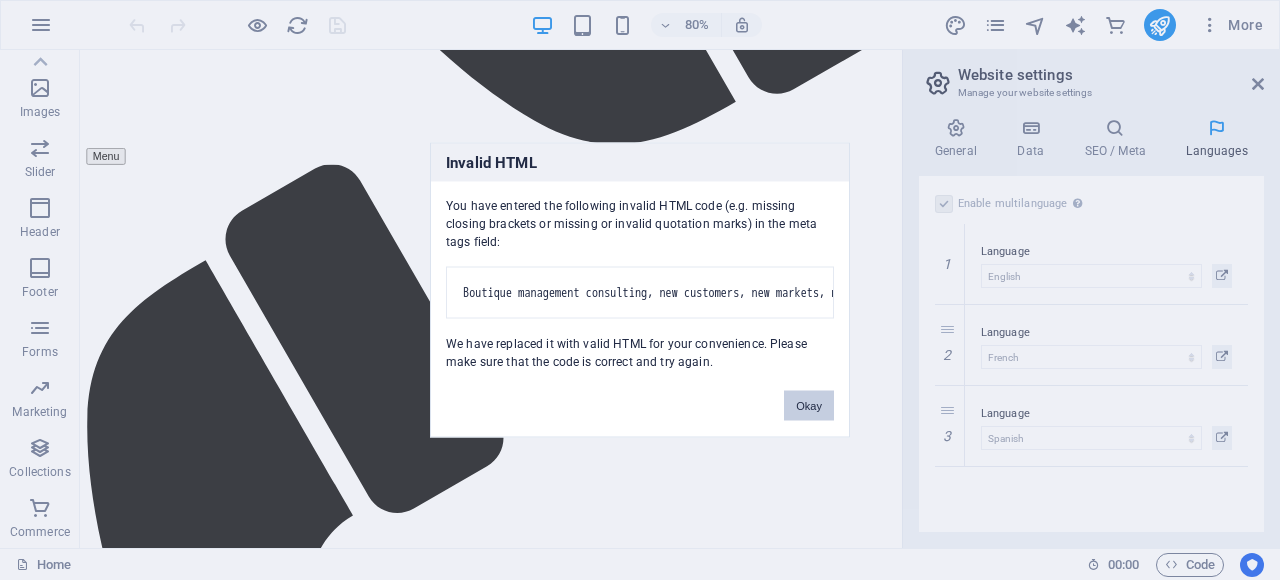 click on "Okay" at bounding box center [809, 406] 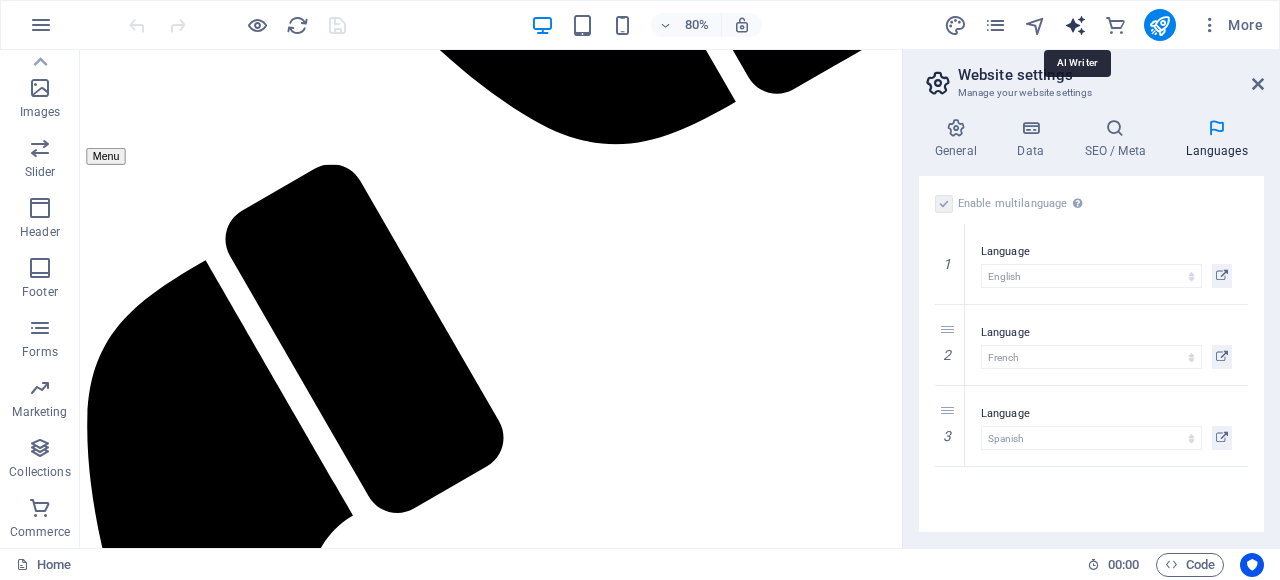 click at bounding box center [1075, 25] 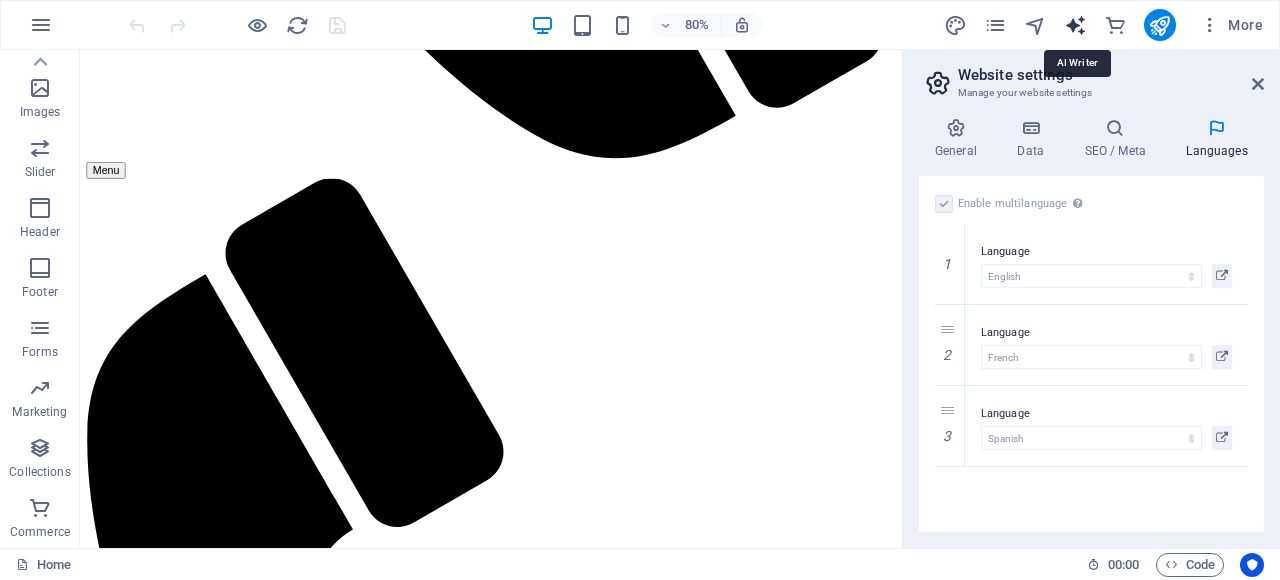 select on "English" 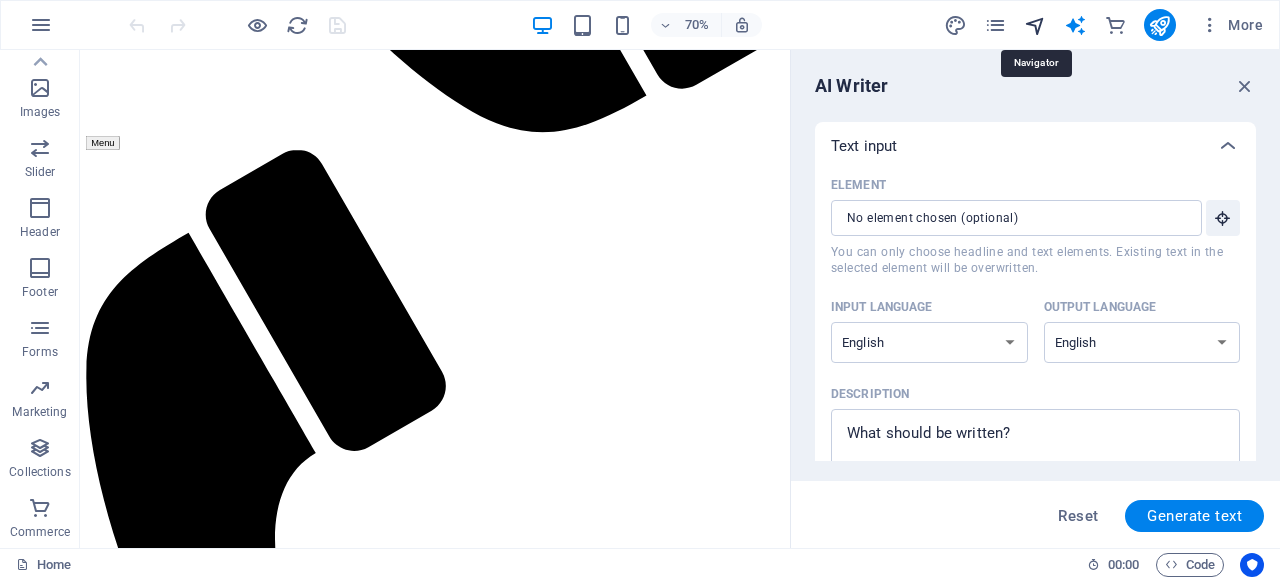 click at bounding box center (1035, 25) 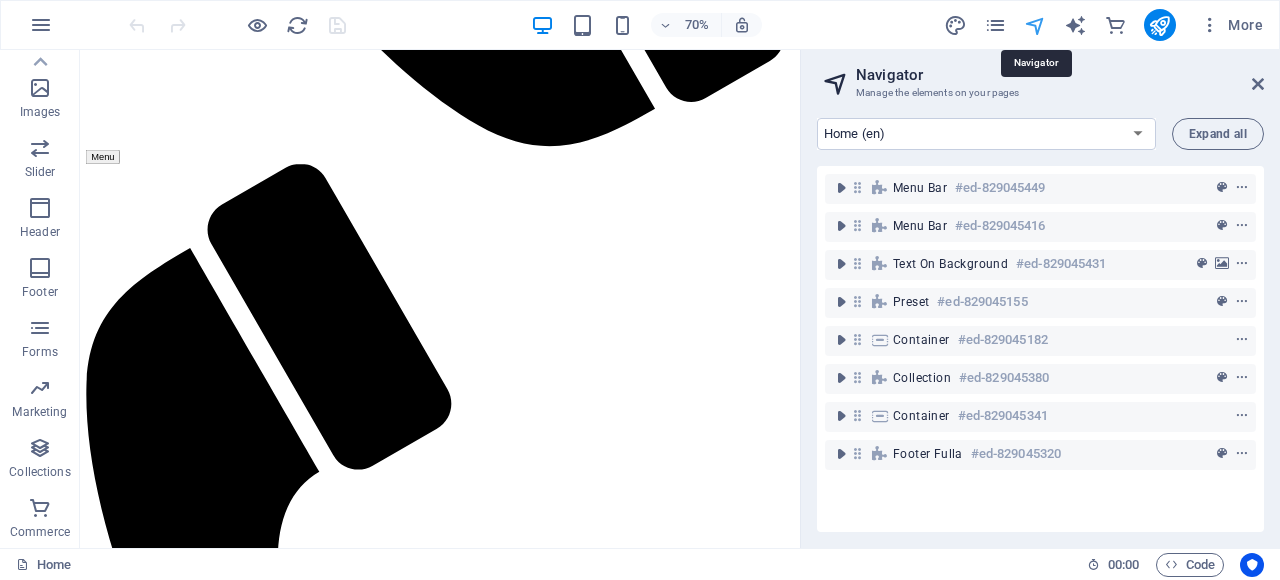 scroll, scrollTop: 1365, scrollLeft: 0, axis: vertical 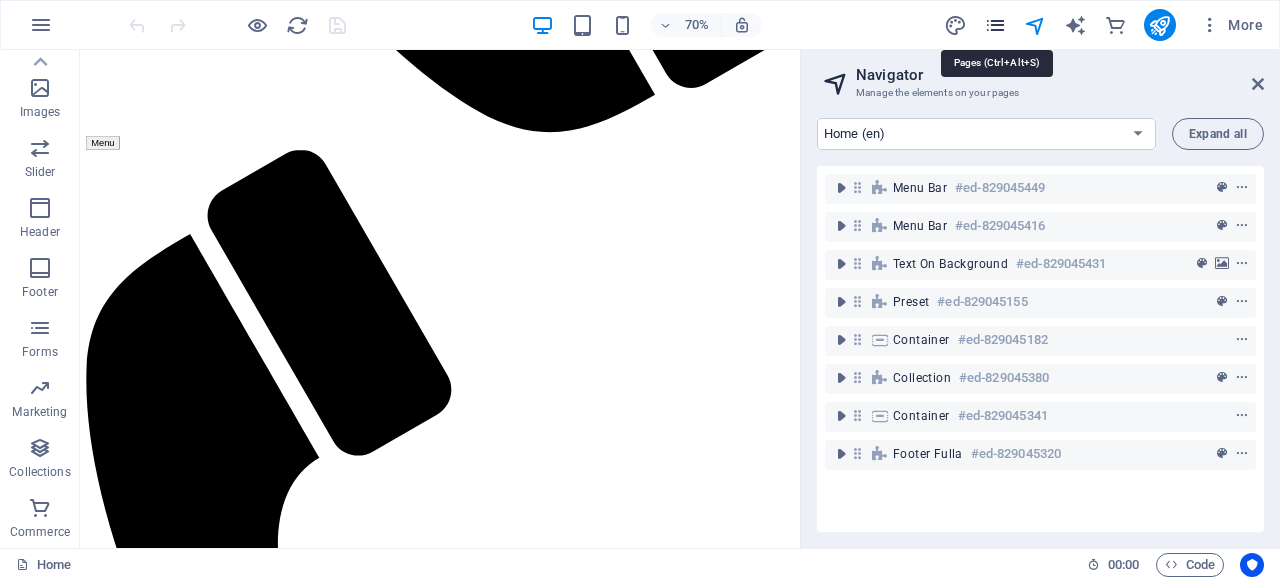 click at bounding box center [995, 25] 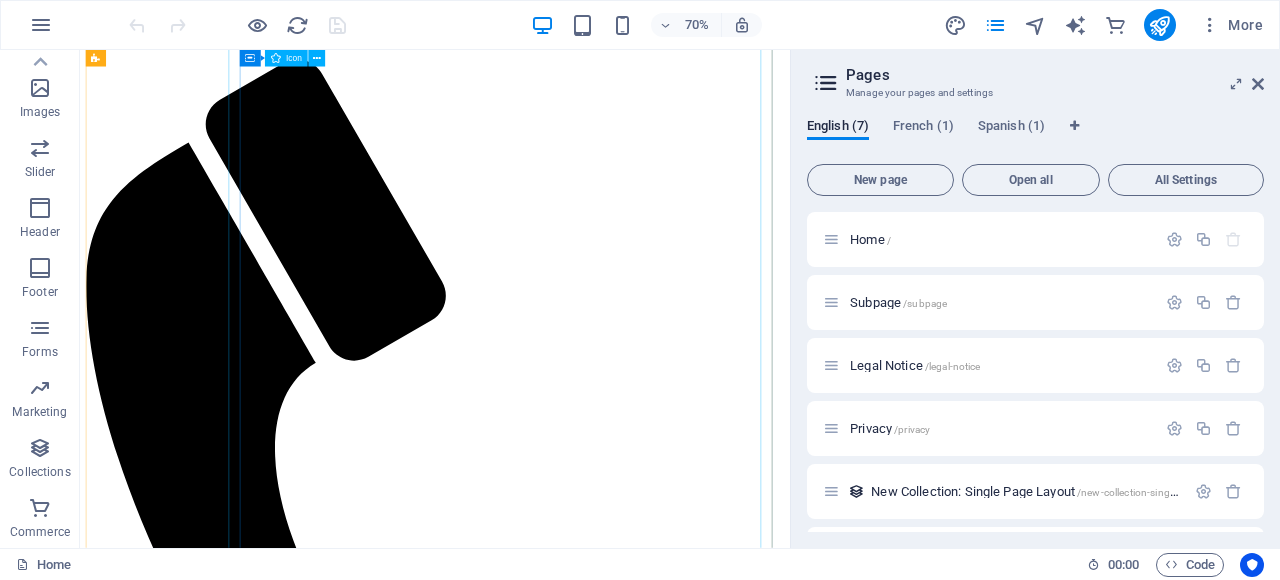 scroll, scrollTop: 0, scrollLeft: 0, axis: both 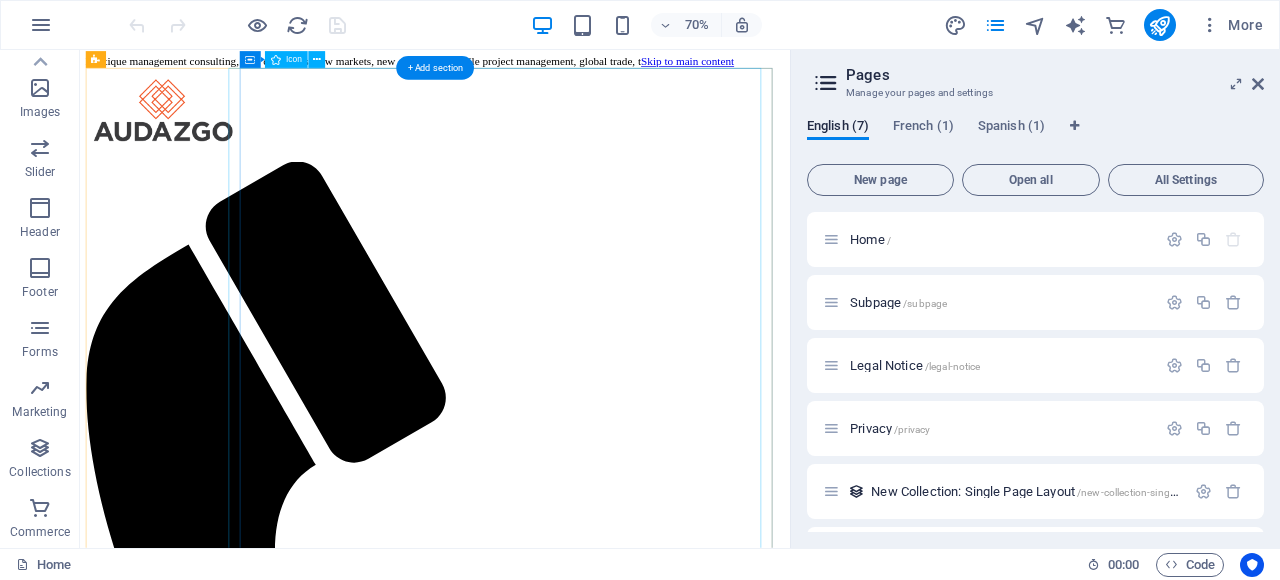 click at bounding box center [579, 864] 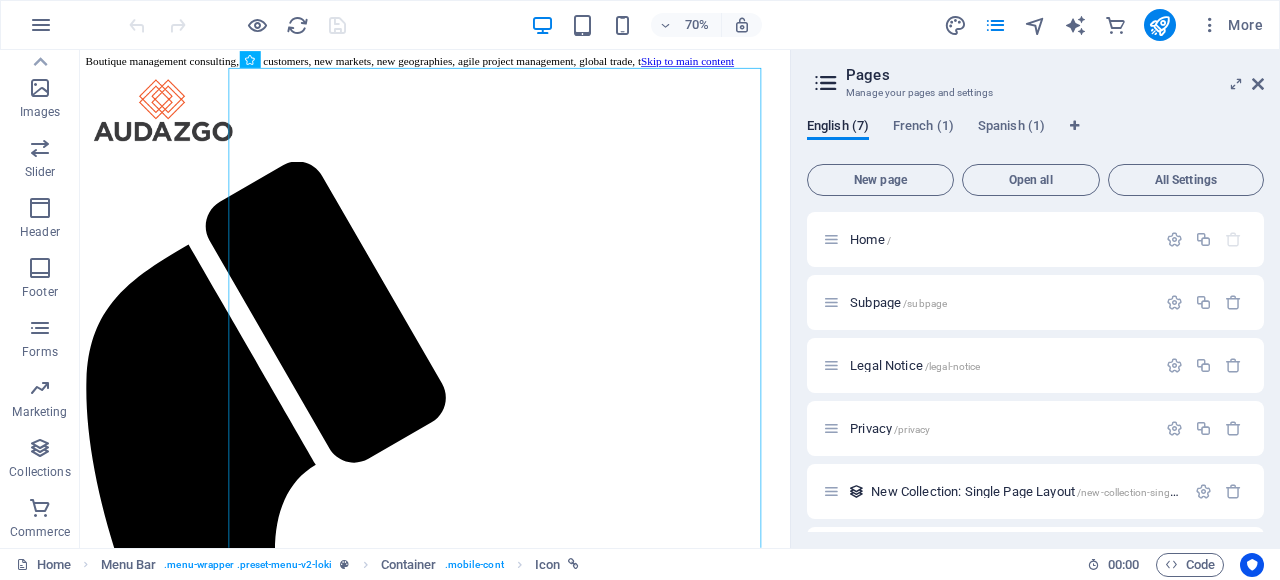 click on "Skip to main content" at bounding box center [948, 66] 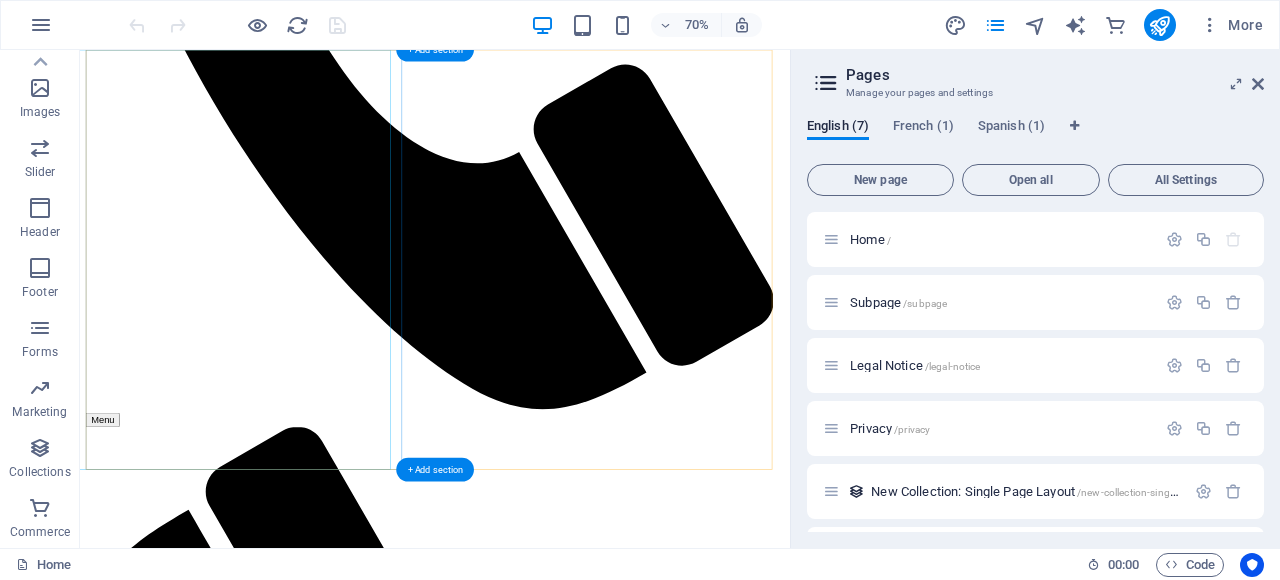 scroll, scrollTop: 558, scrollLeft: 0, axis: vertical 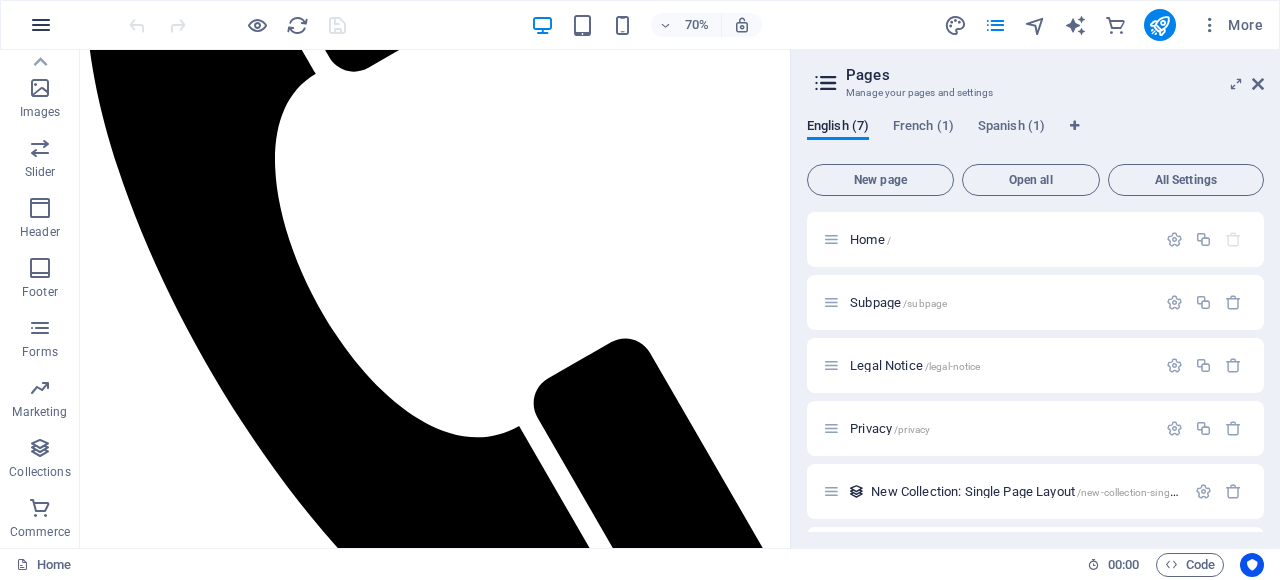 click at bounding box center [41, 25] 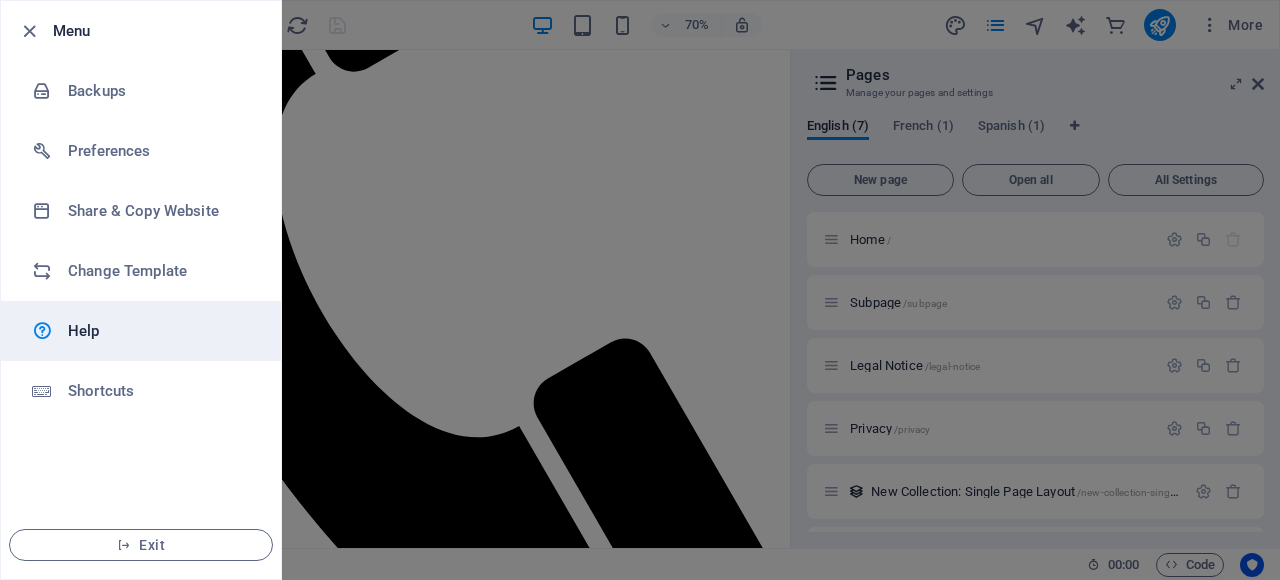 click on "Help" at bounding box center [141, 331] 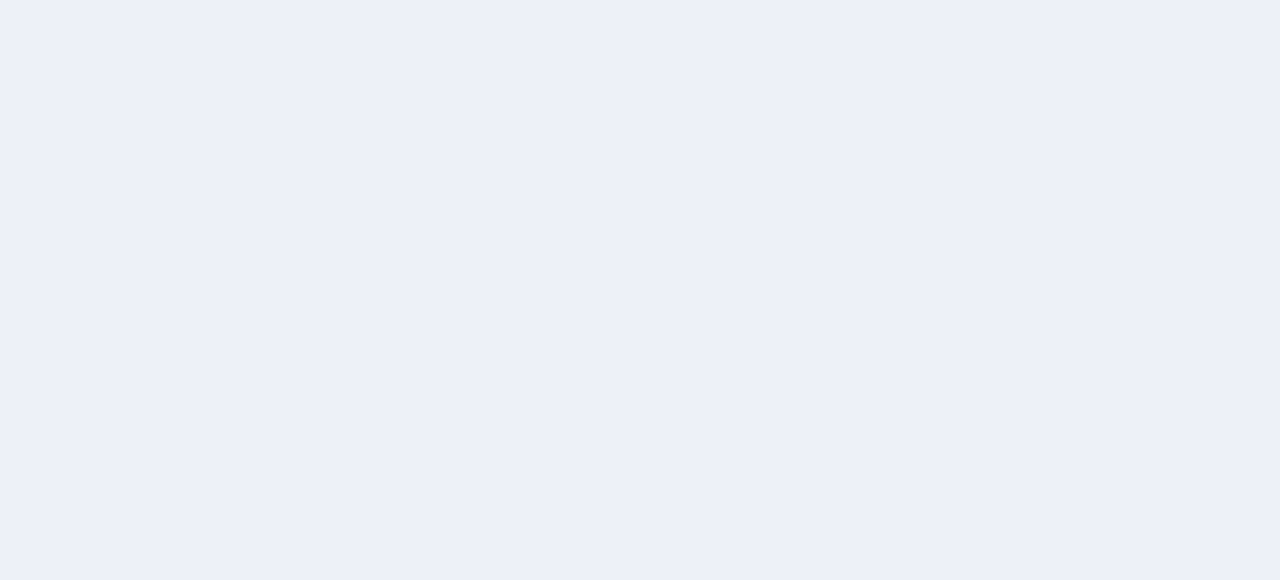 scroll, scrollTop: 0, scrollLeft: 0, axis: both 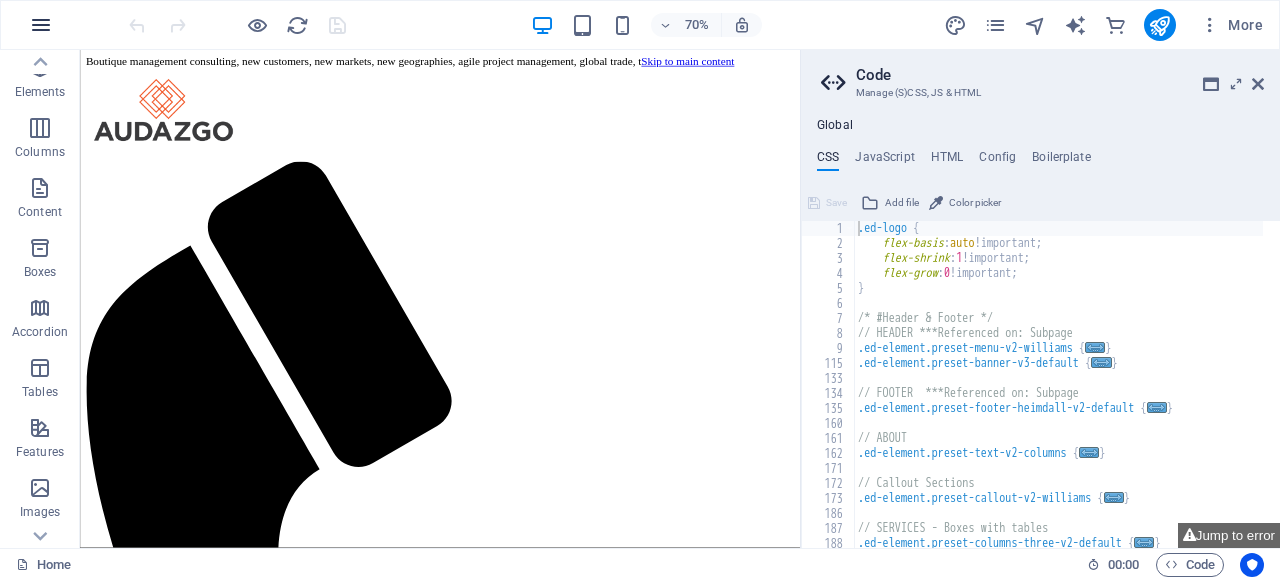 click at bounding box center [41, 25] 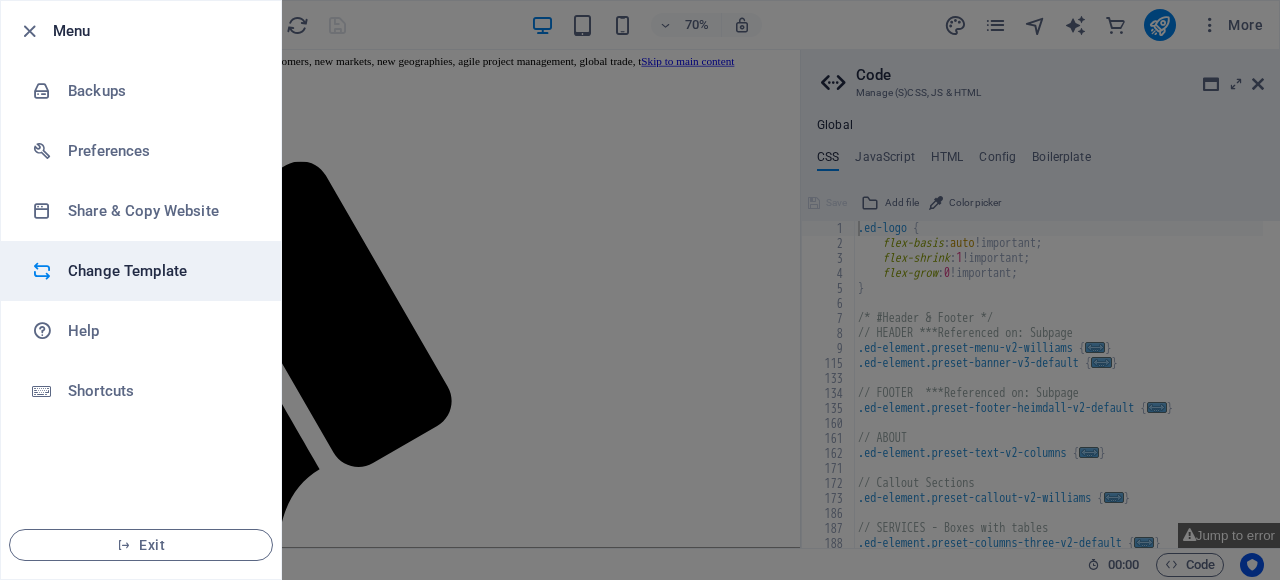 click on "Change Template" at bounding box center [160, 271] 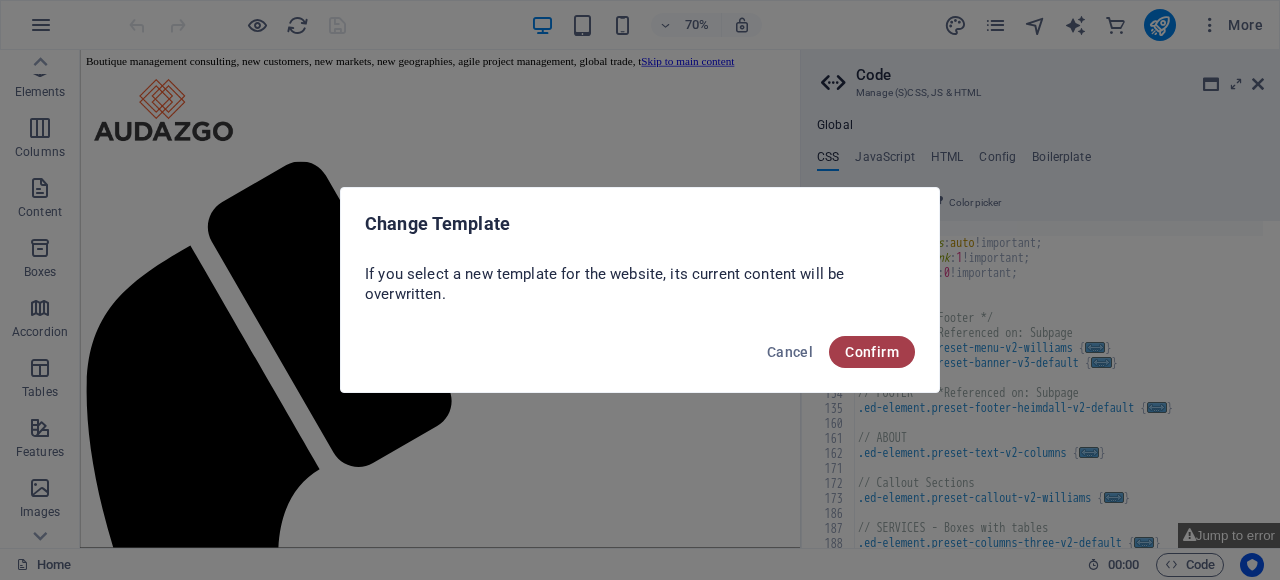 click on "Confirm" at bounding box center [872, 352] 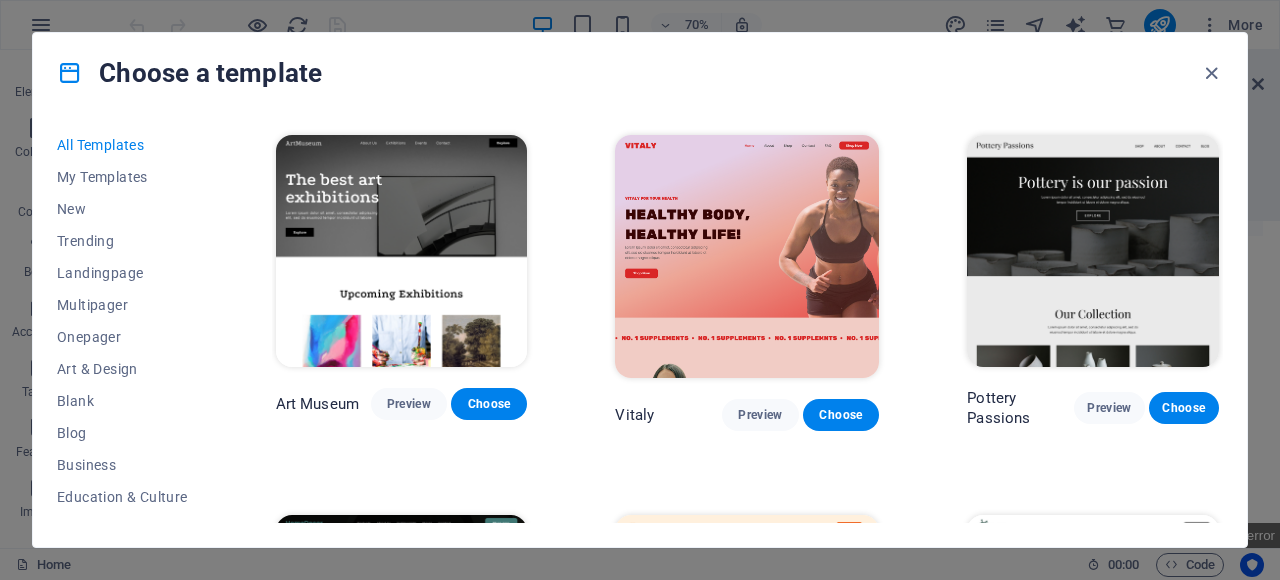 scroll, scrollTop: 600, scrollLeft: 0, axis: vertical 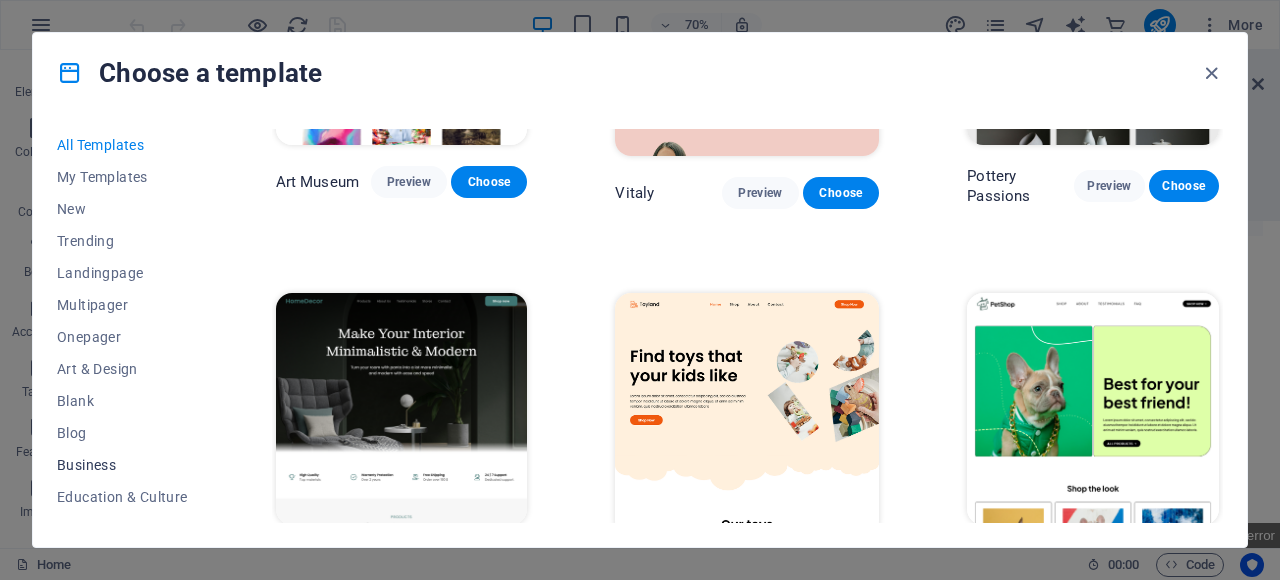 click on "Business" at bounding box center [122, 465] 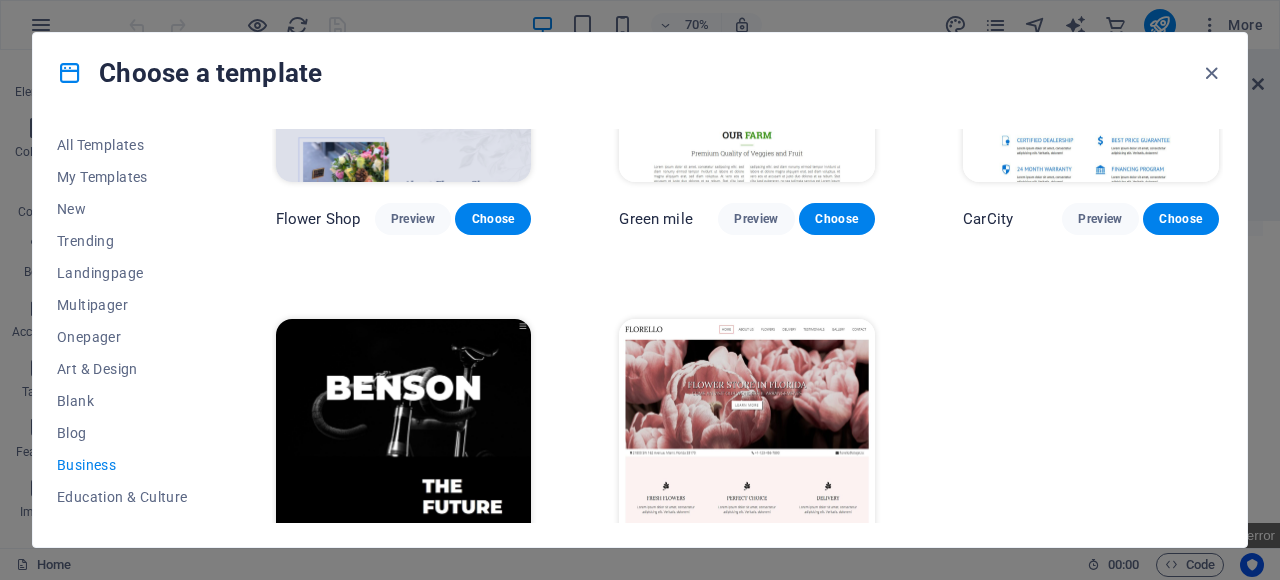 scroll, scrollTop: 543, scrollLeft: 0, axis: vertical 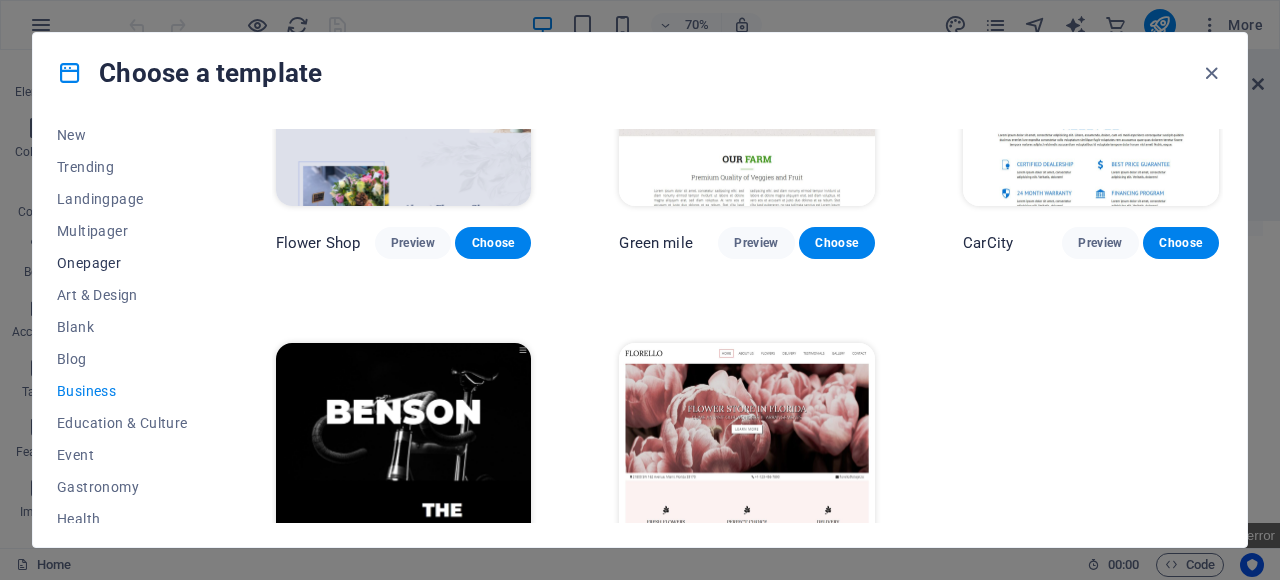 click on "Onepager" at bounding box center [122, 263] 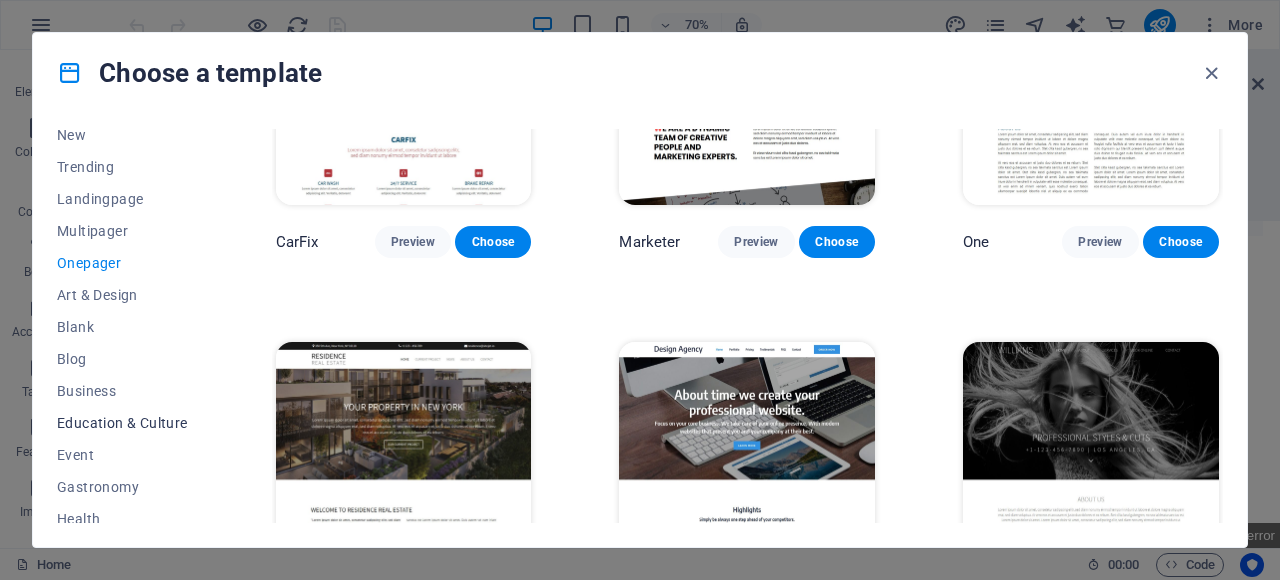scroll, scrollTop: 9202, scrollLeft: 0, axis: vertical 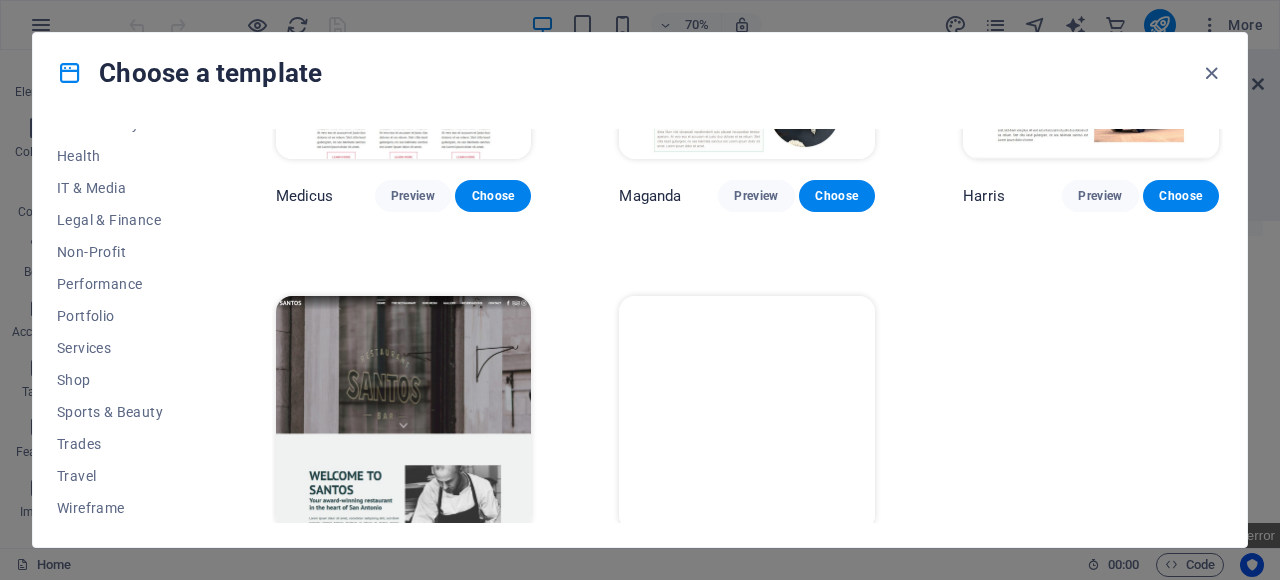 click at bounding box center (1211, 73) 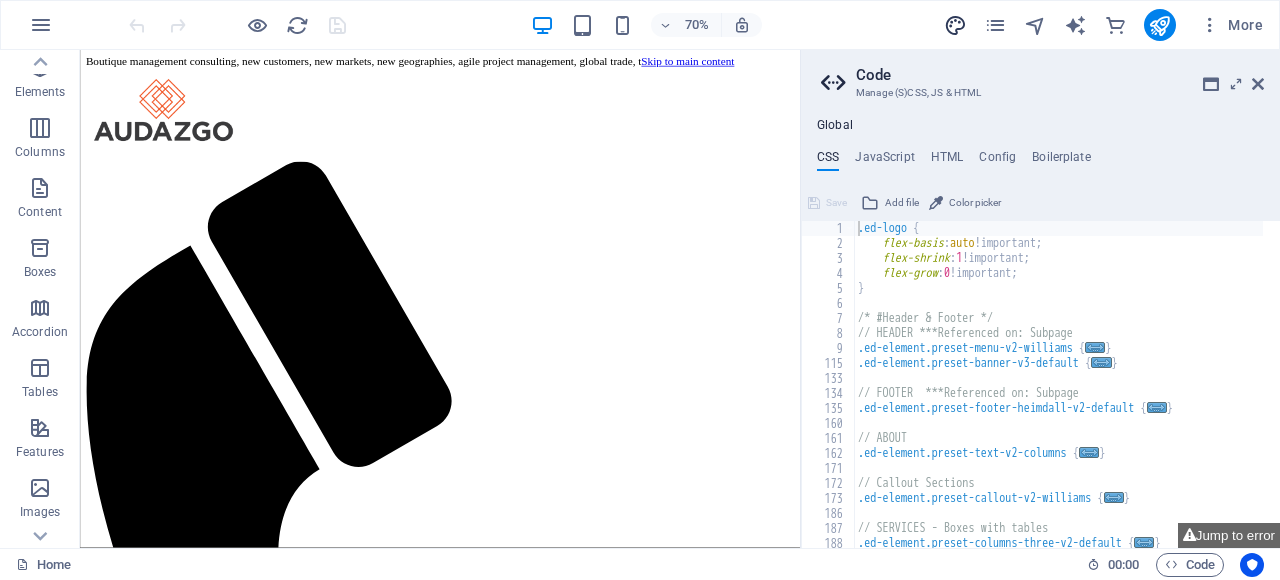 click at bounding box center (955, 25) 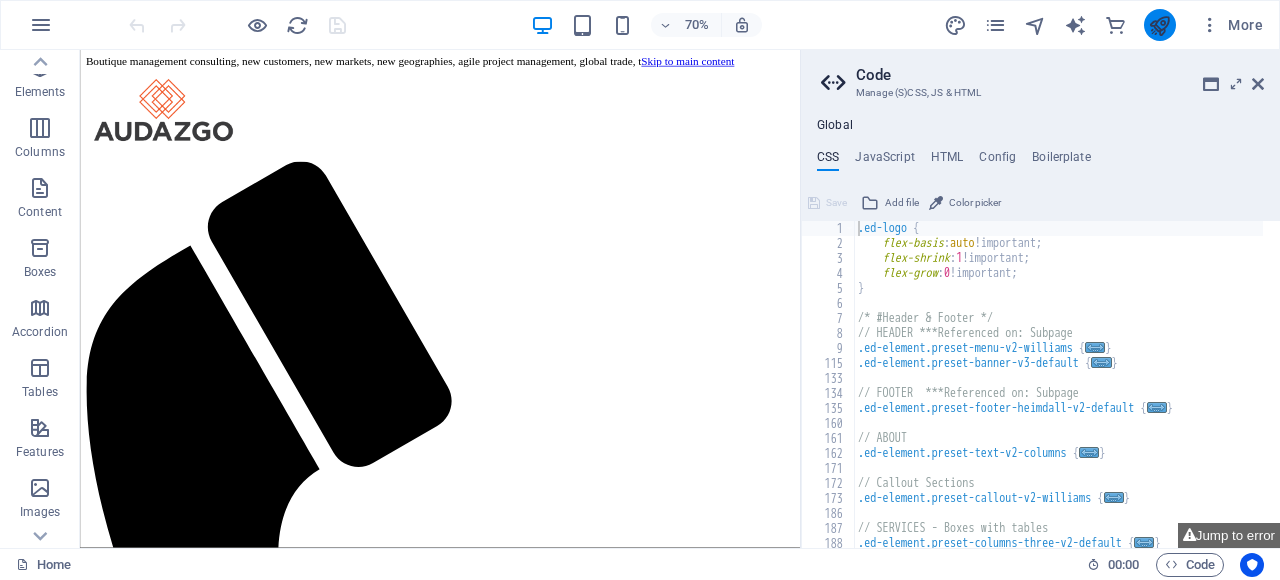 select on "px" 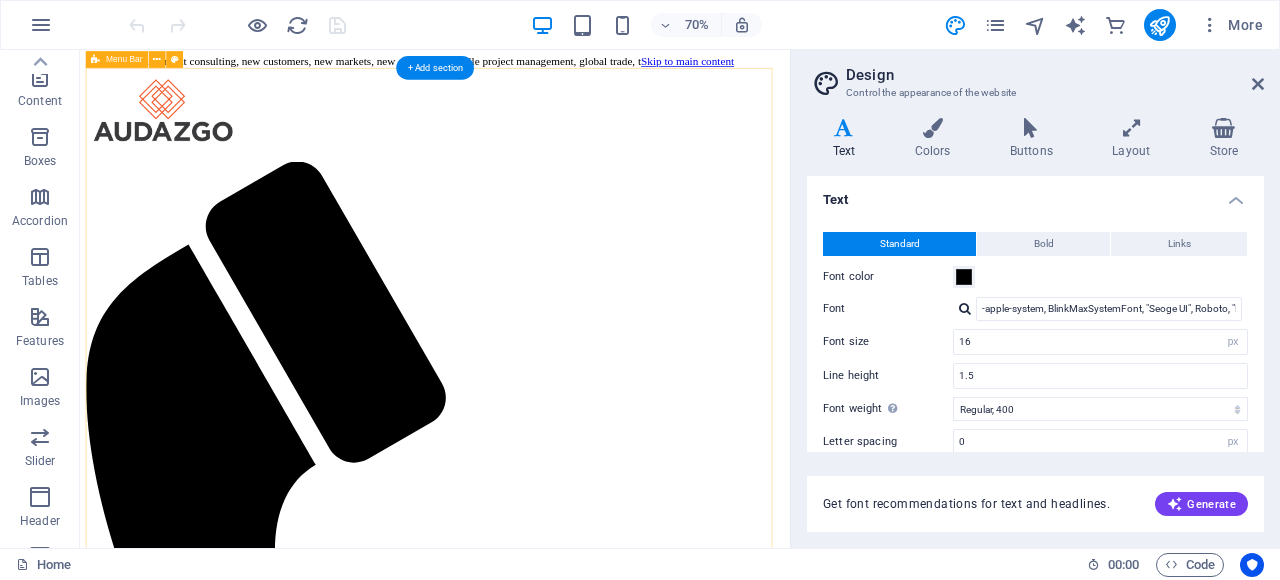 scroll, scrollTop: 162, scrollLeft: 0, axis: vertical 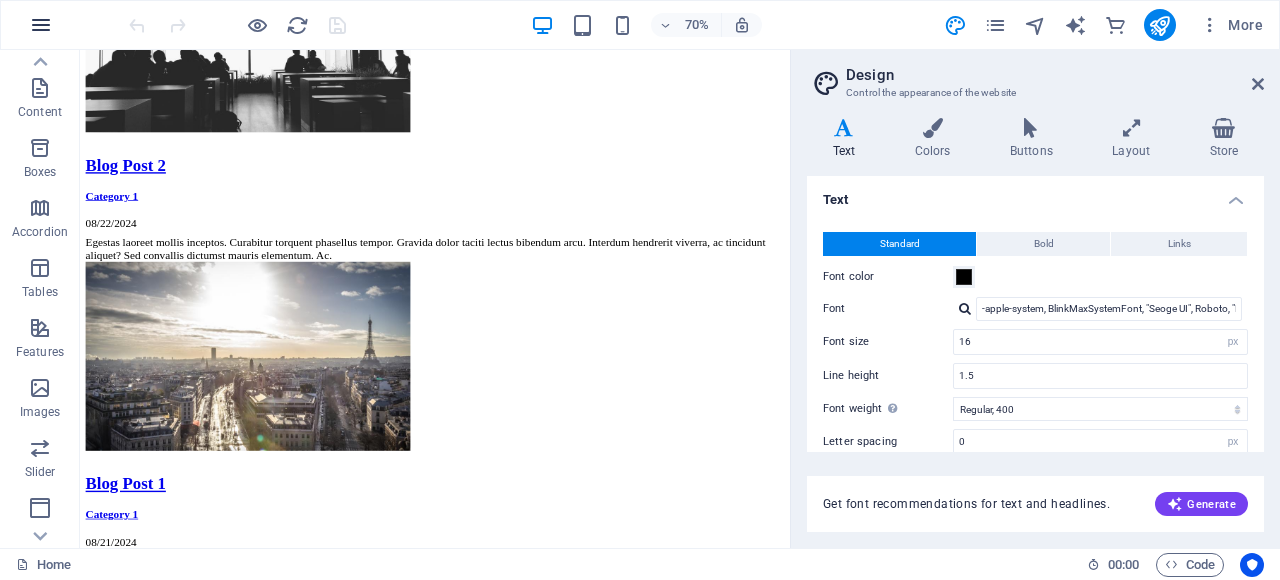 click at bounding box center (41, 25) 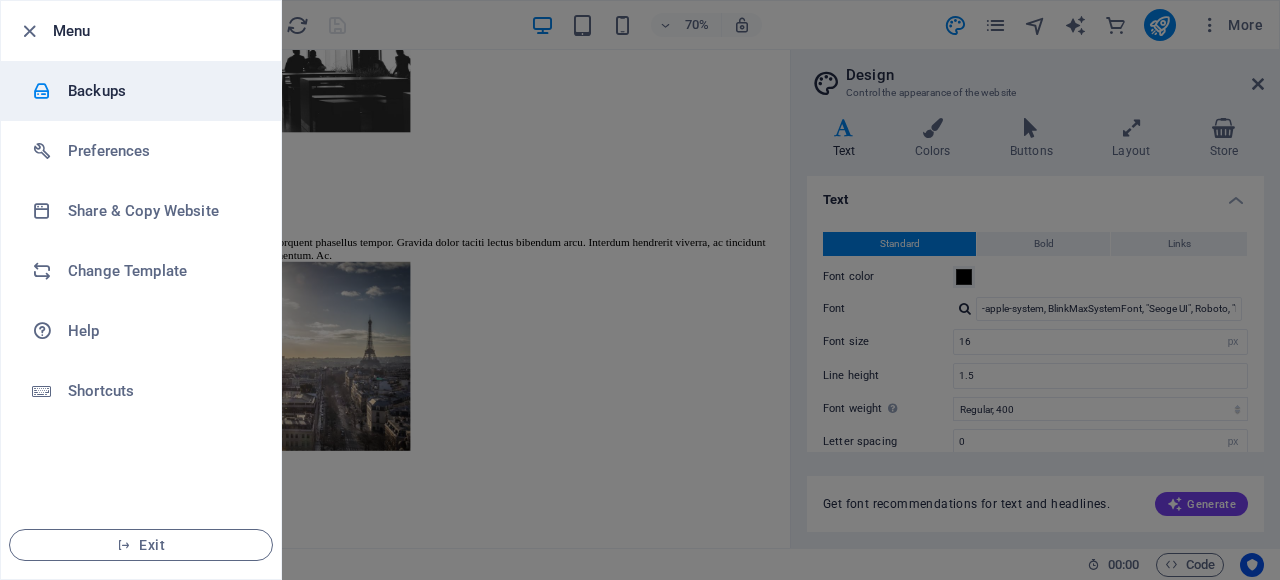 click at bounding box center [50, 91] 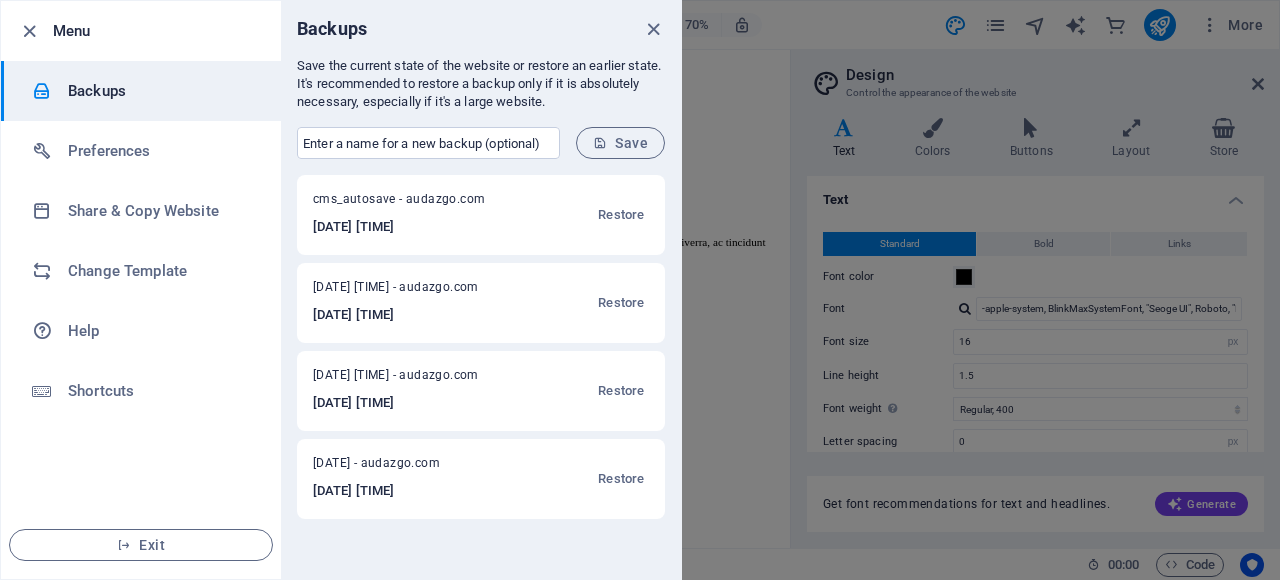 click on "2025-07-23 03:04:22" at bounding box center [414, 403] 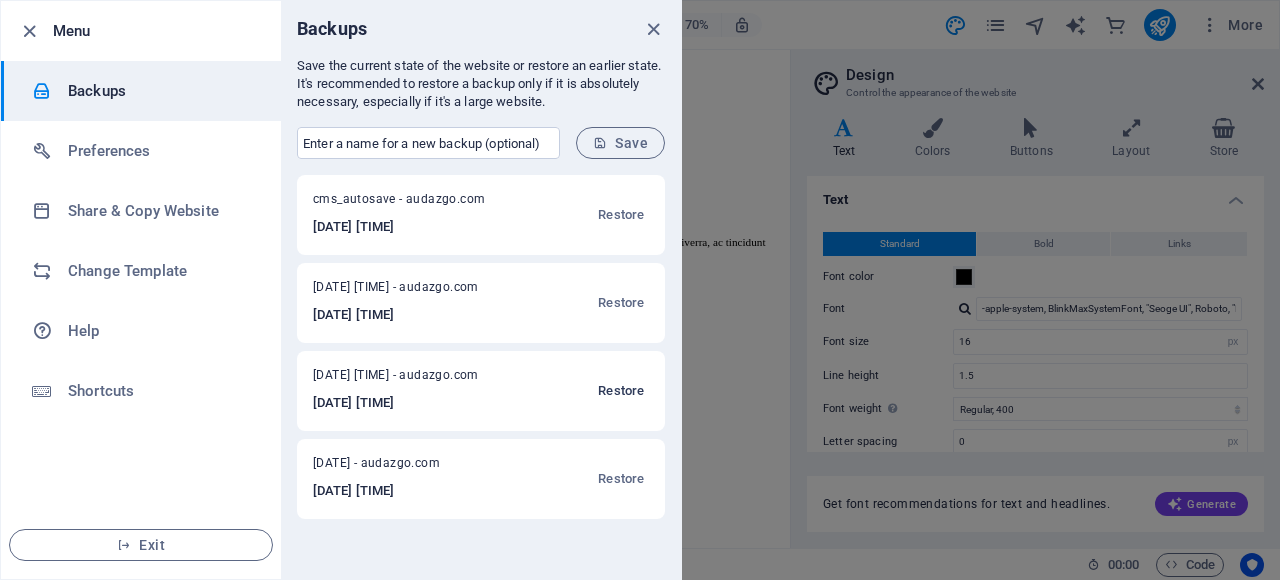 click on "Restore" at bounding box center (621, 391) 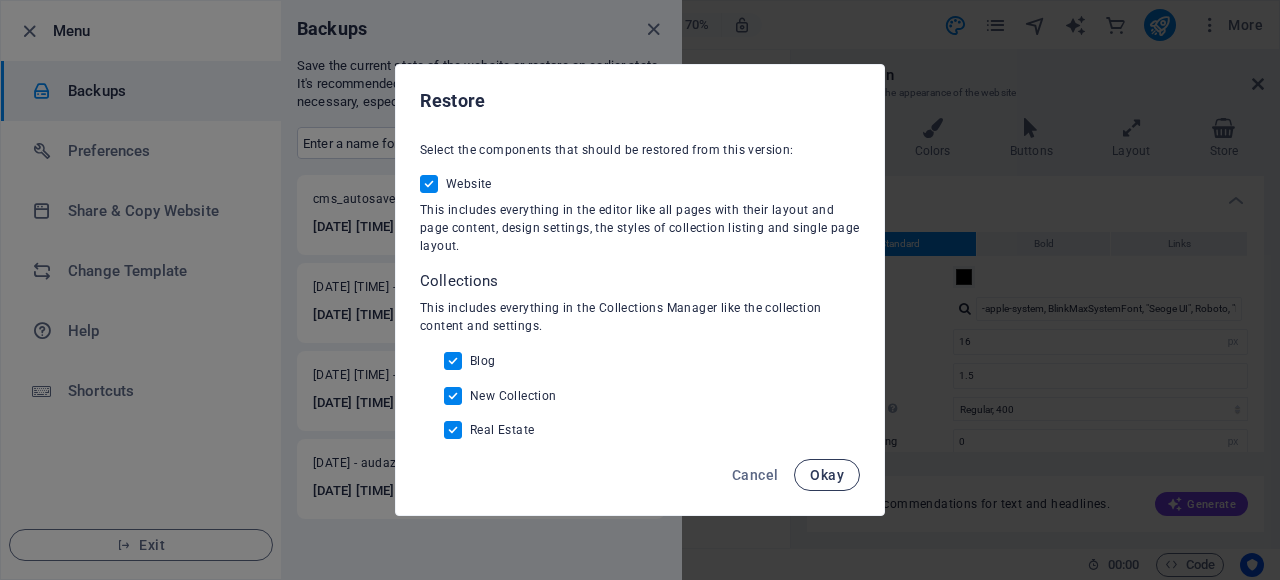 click on "Okay" at bounding box center (827, 475) 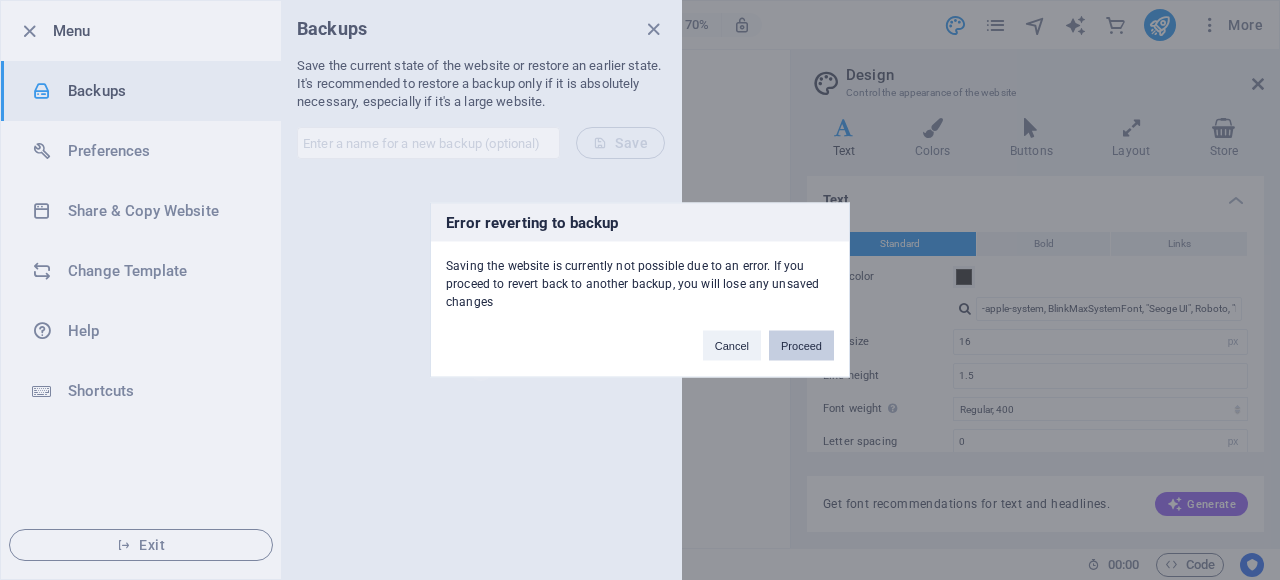 click on "Proceed" at bounding box center [801, 346] 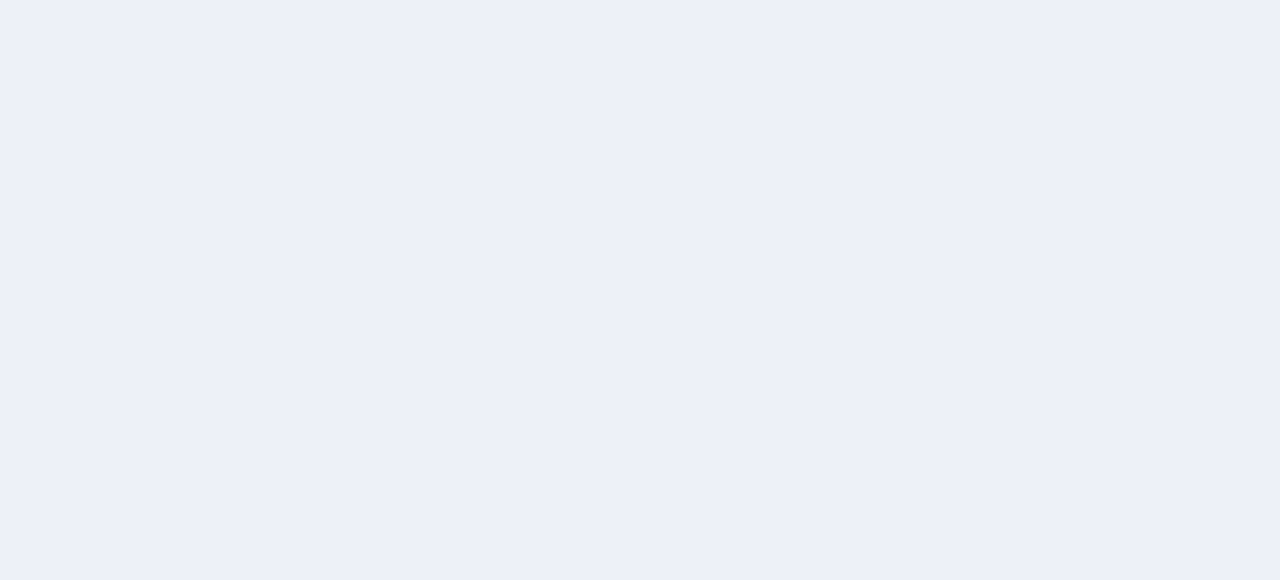 scroll, scrollTop: 0, scrollLeft: 0, axis: both 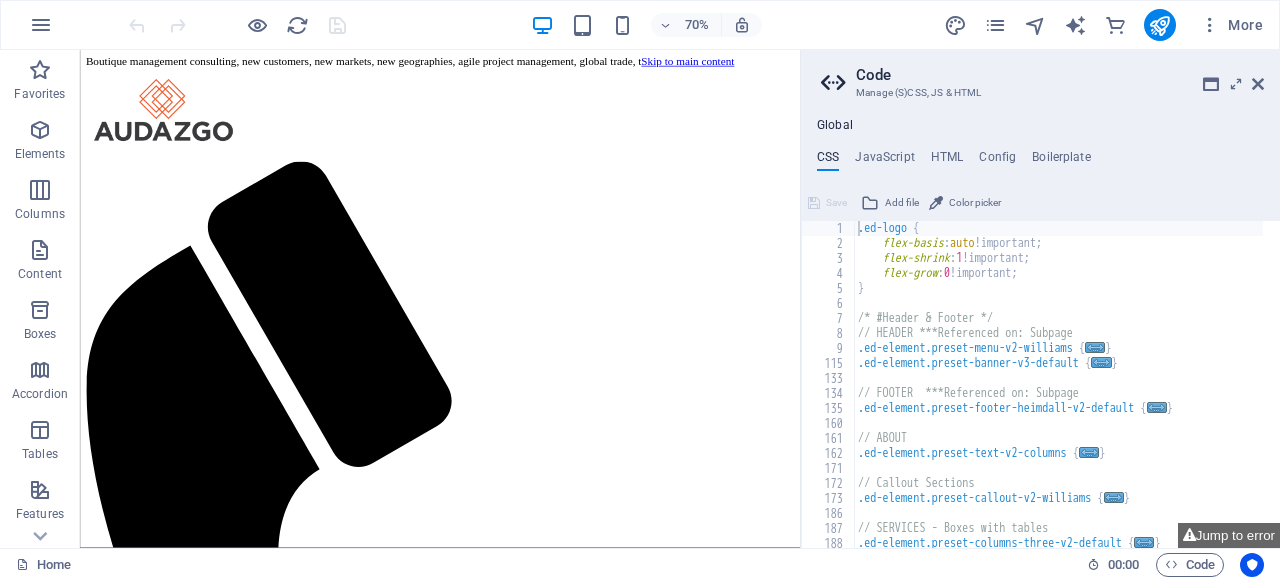 drag, startPoint x: 83, startPoint y: 64, endPoint x: 458, endPoint y: 71, distance: 375.06534 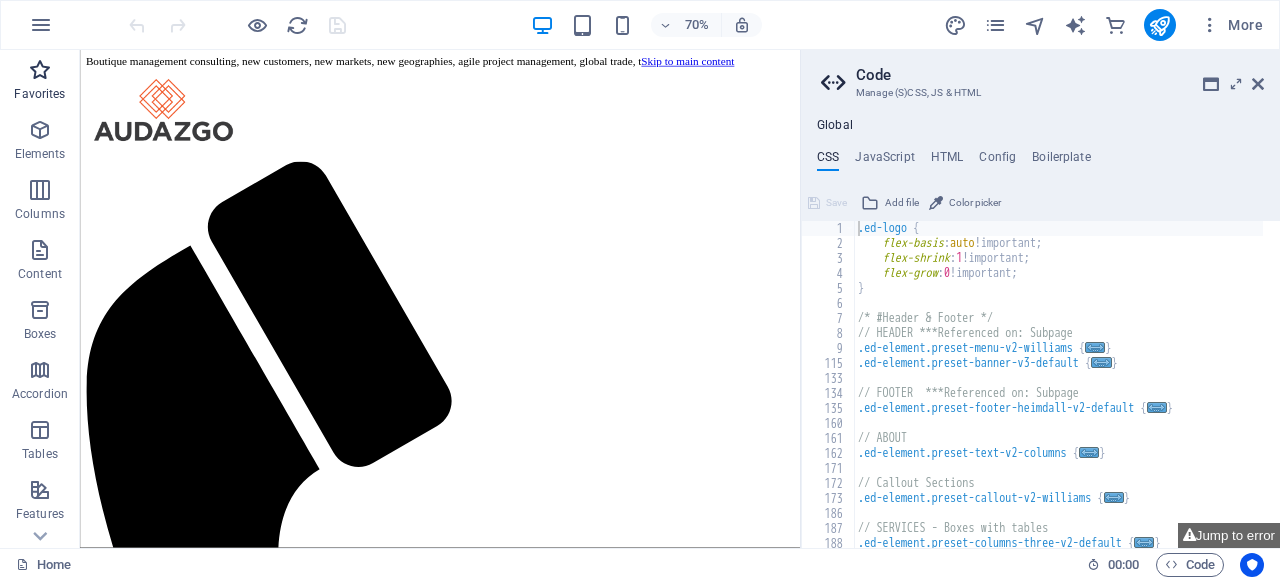 click on "Favorites" at bounding box center [39, 94] 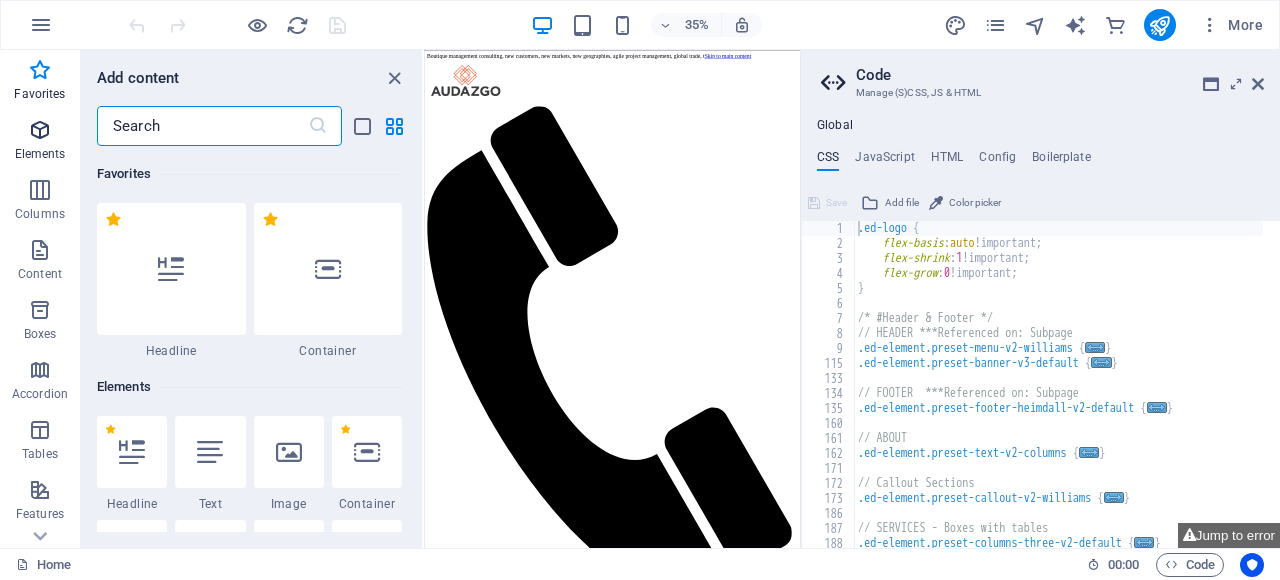 click on "Elements" at bounding box center [40, 142] 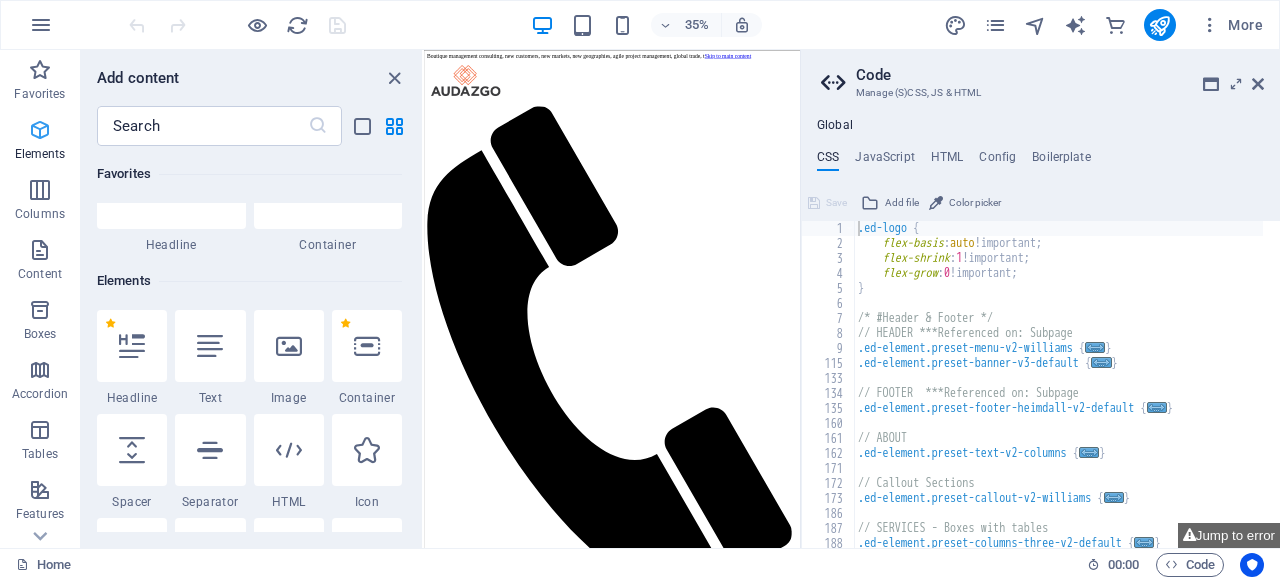 scroll, scrollTop: 212, scrollLeft: 0, axis: vertical 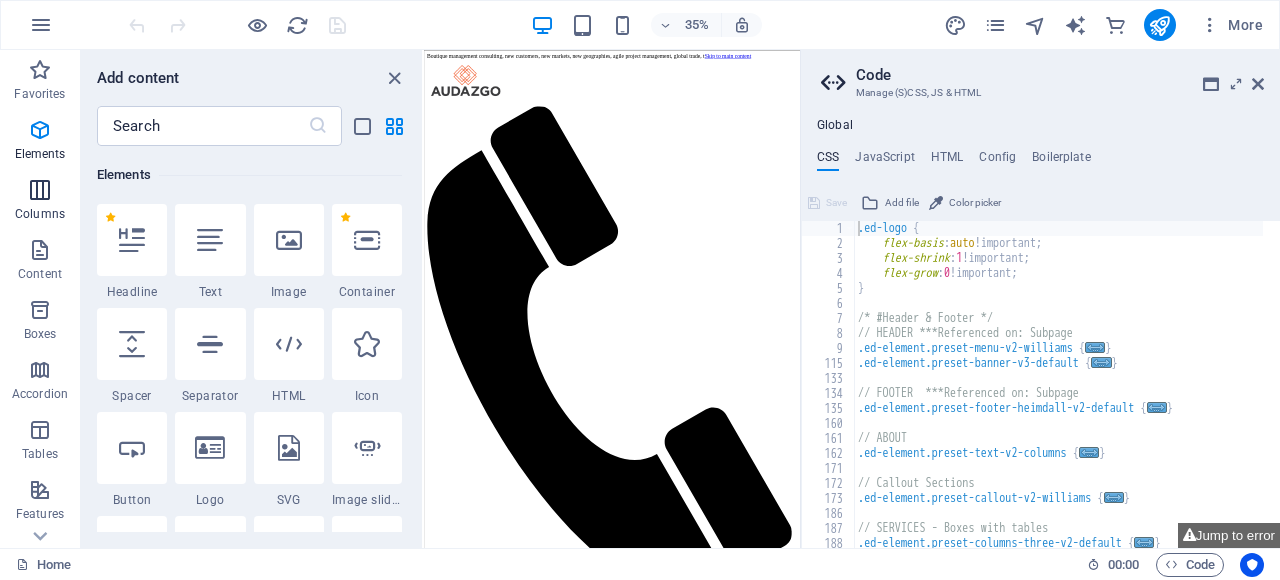 click on "Columns" at bounding box center [40, 214] 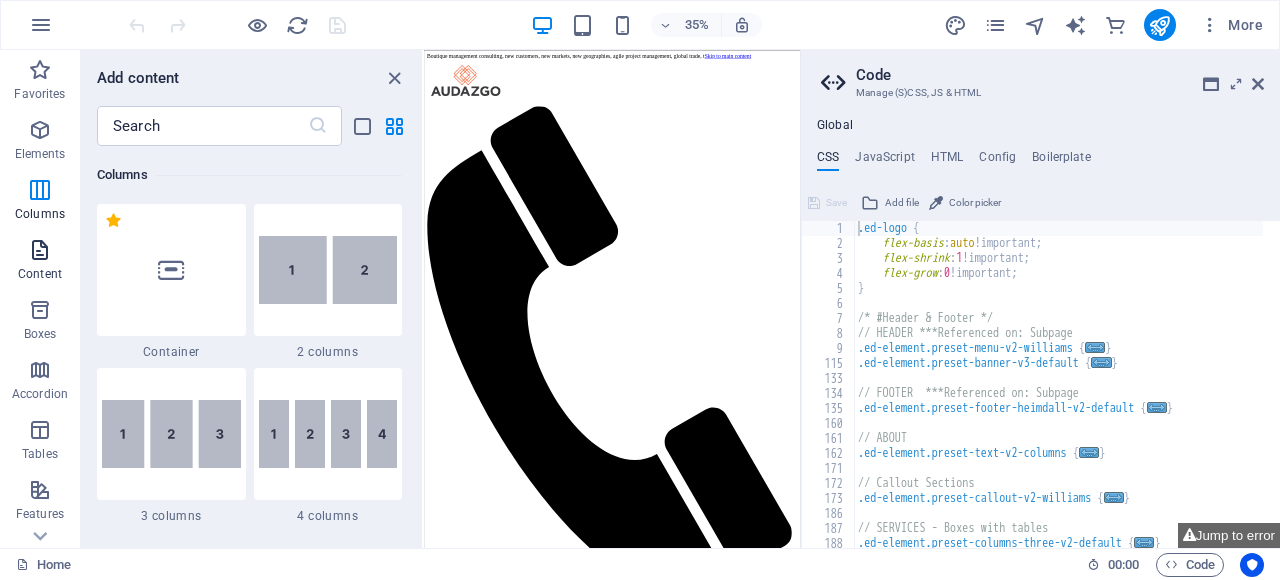 click at bounding box center (40, 250) 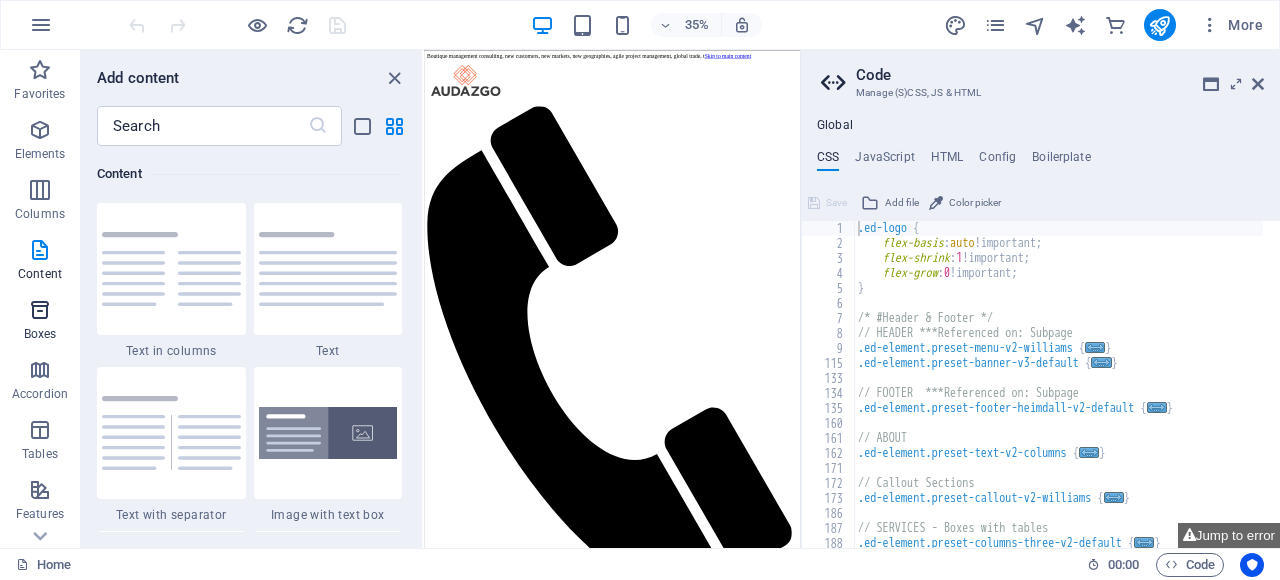click at bounding box center [40, 310] 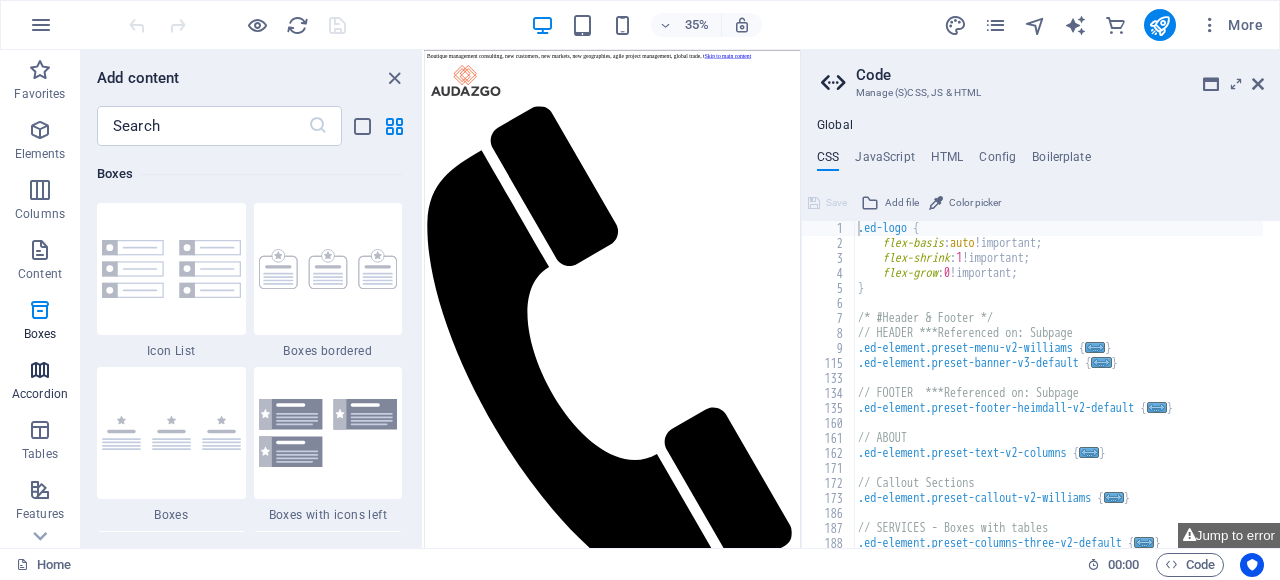 click at bounding box center [40, 370] 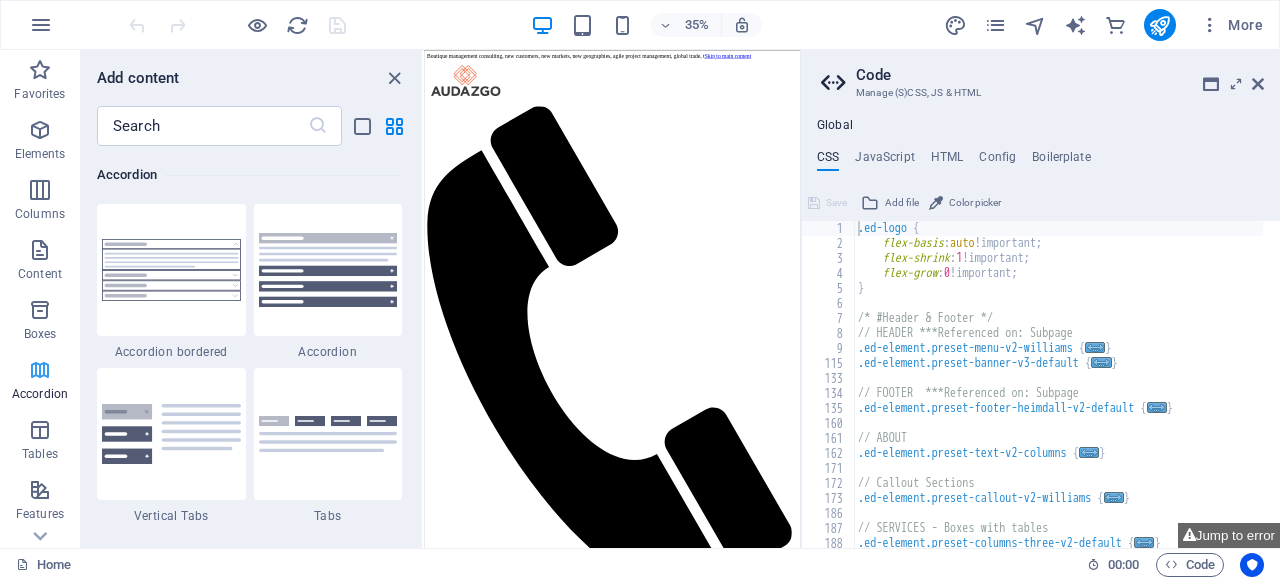 scroll, scrollTop: 6384, scrollLeft: 0, axis: vertical 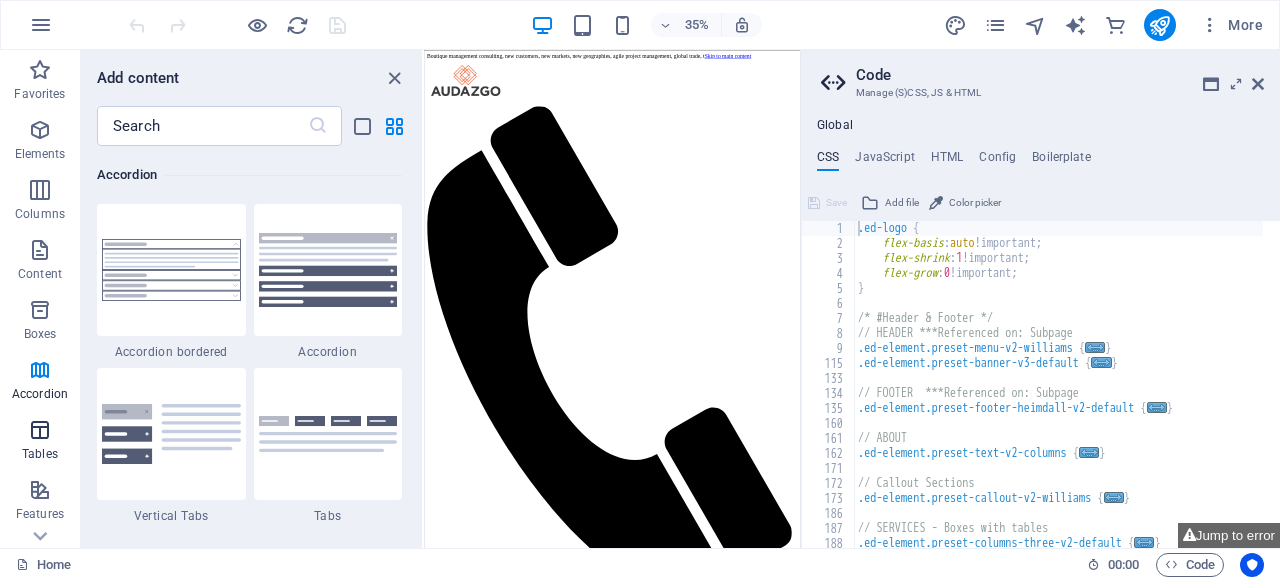 click on "Tables" at bounding box center [40, 454] 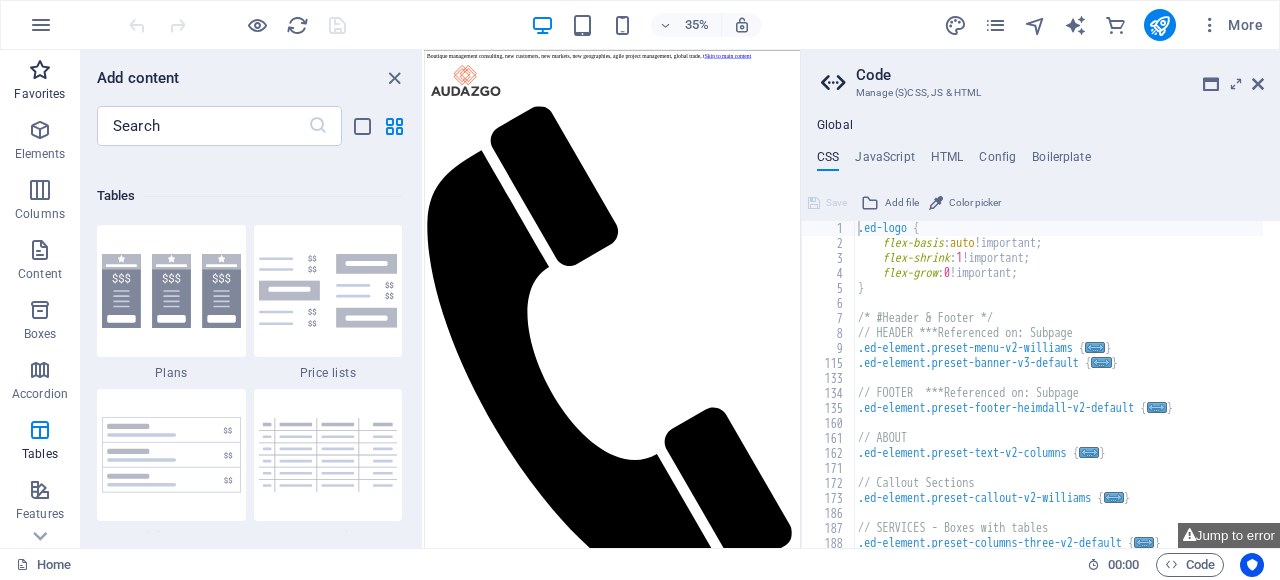 scroll, scrollTop: 6925, scrollLeft: 0, axis: vertical 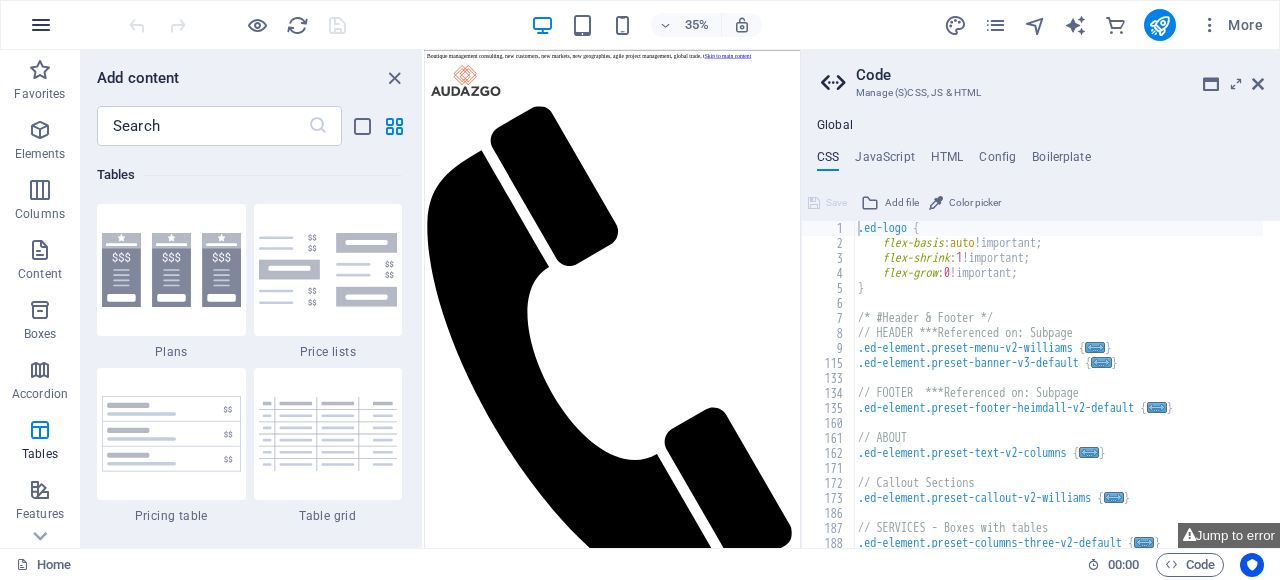 click at bounding box center (41, 25) 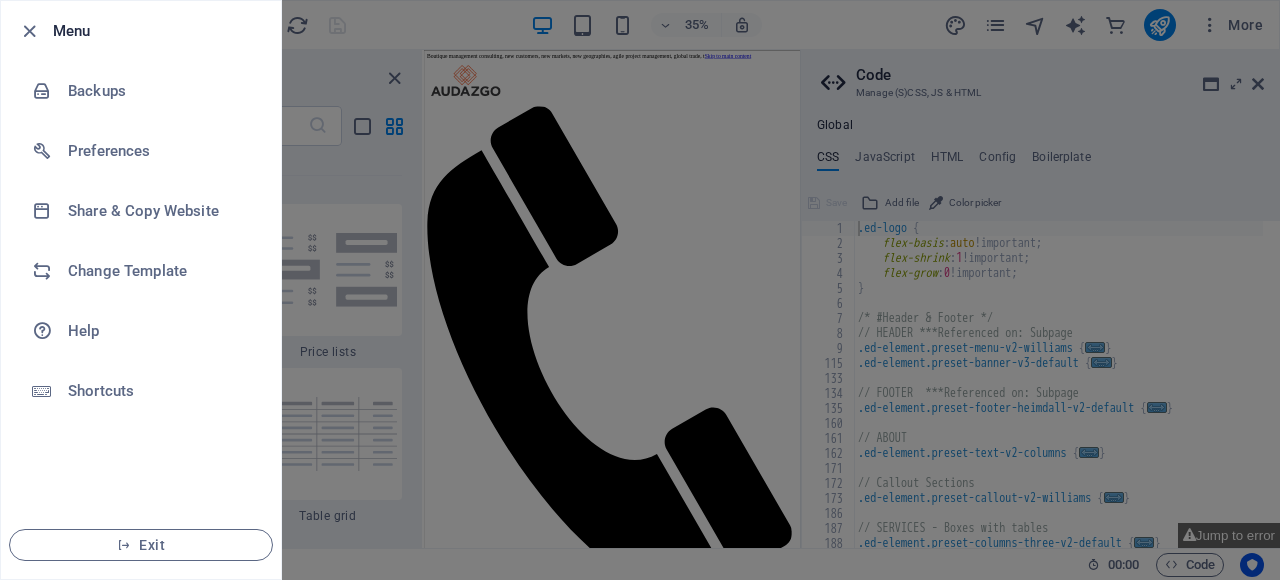 click at bounding box center [640, 290] 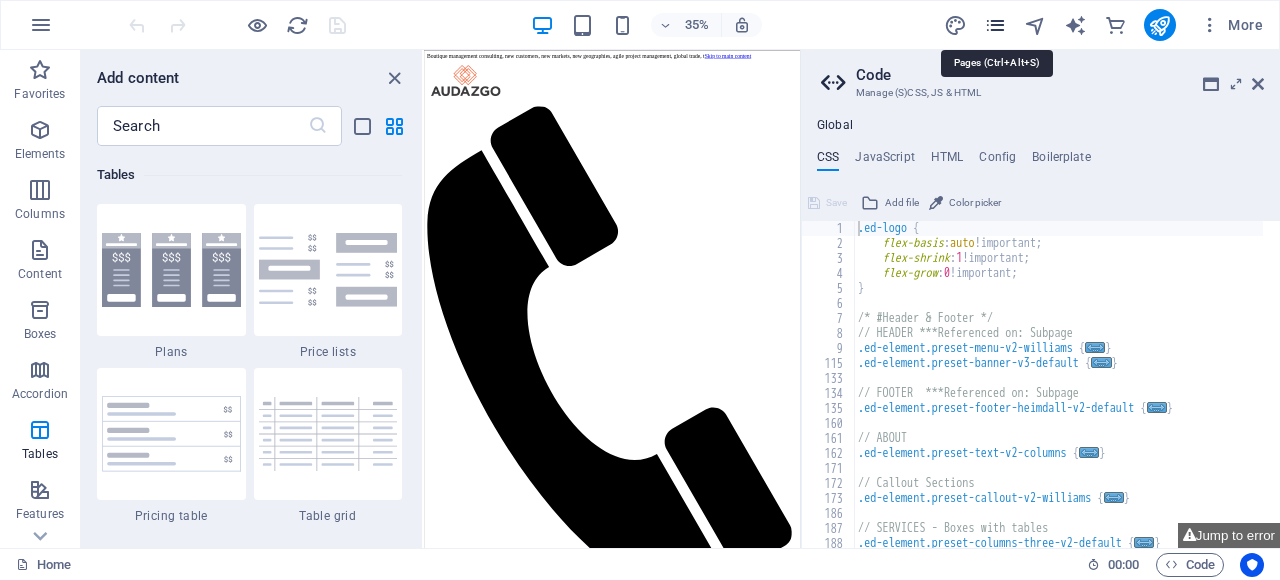 click at bounding box center (995, 25) 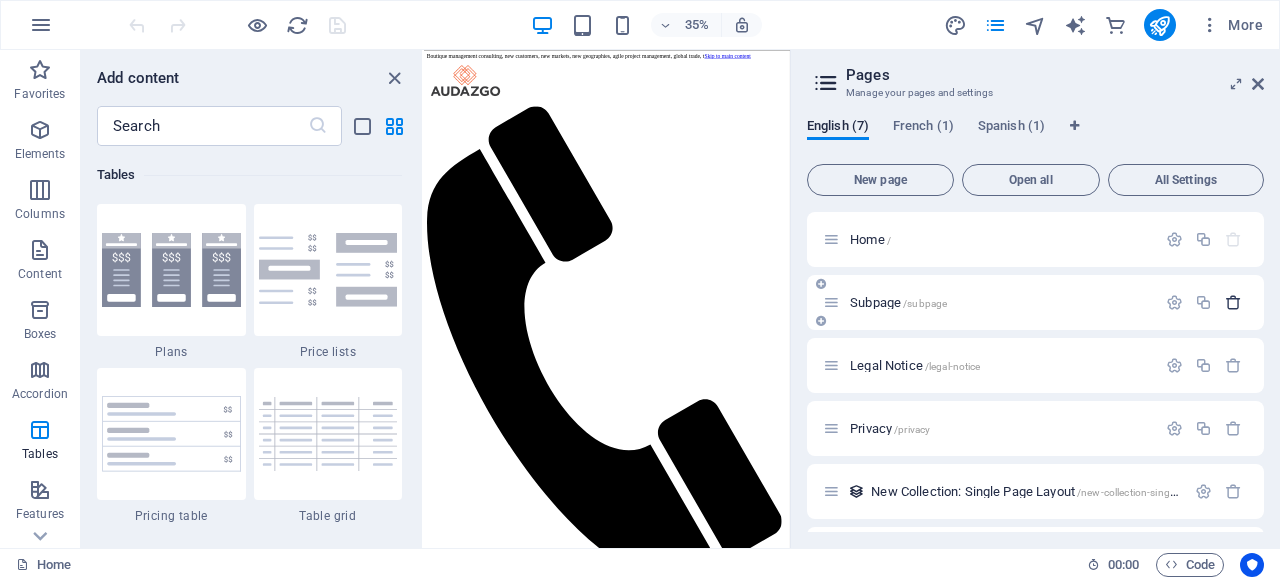 click at bounding box center (1233, 302) 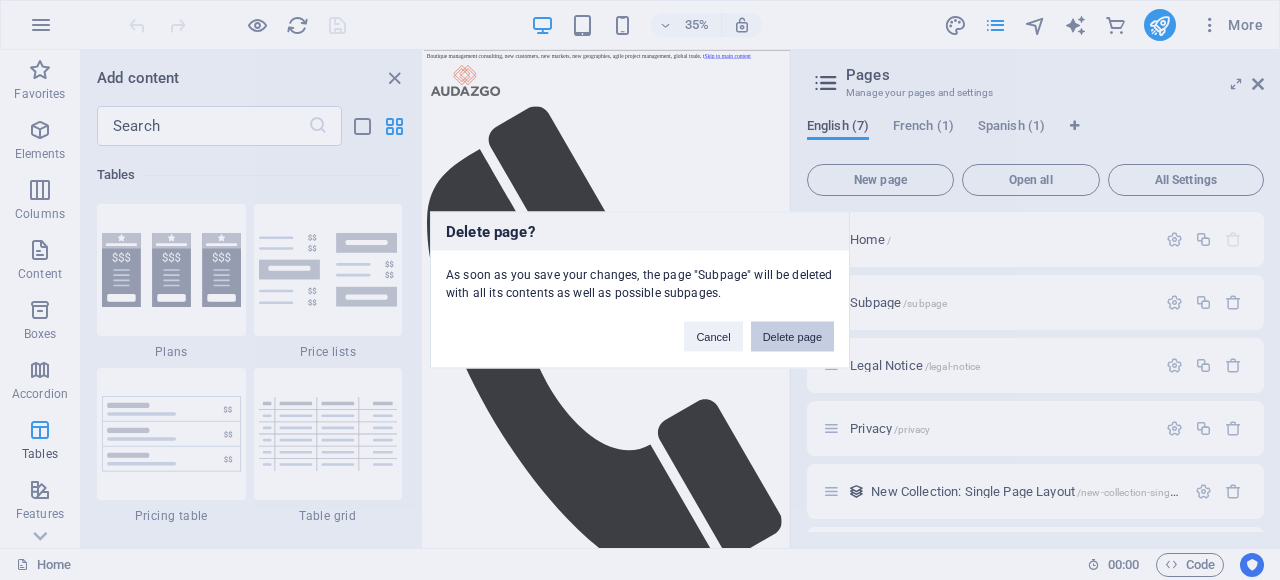 drag, startPoint x: 777, startPoint y: 330, endPoint x: 1009, endPoint y: 803, distance: 526.833 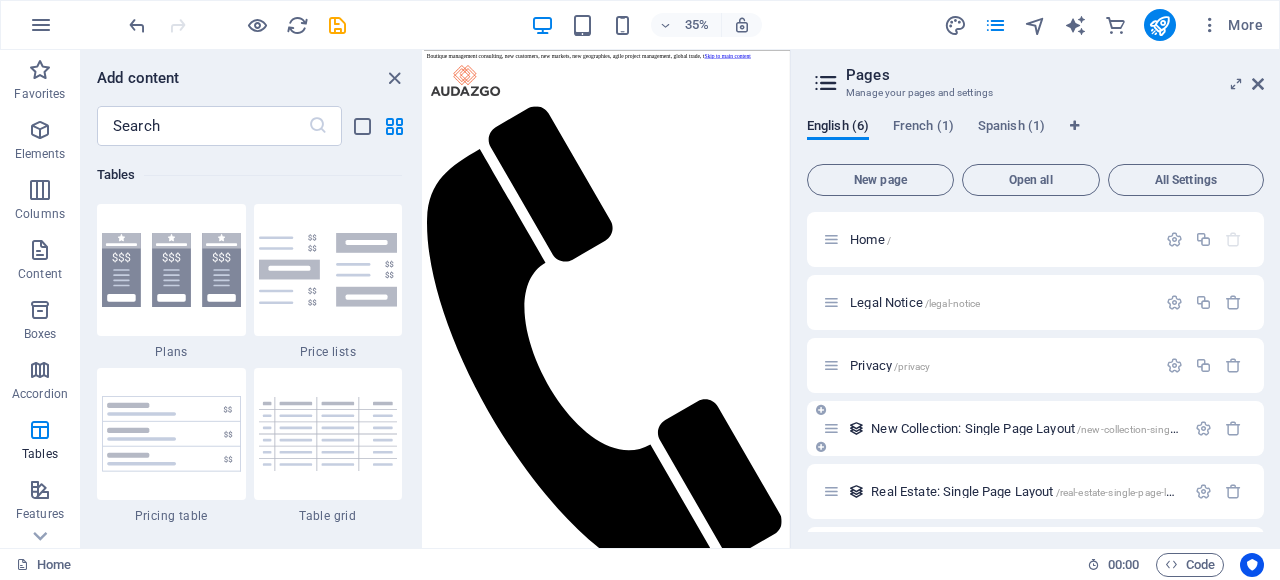 scroll, scrollTop: 58, scrollLeft: 0, axis: vertical 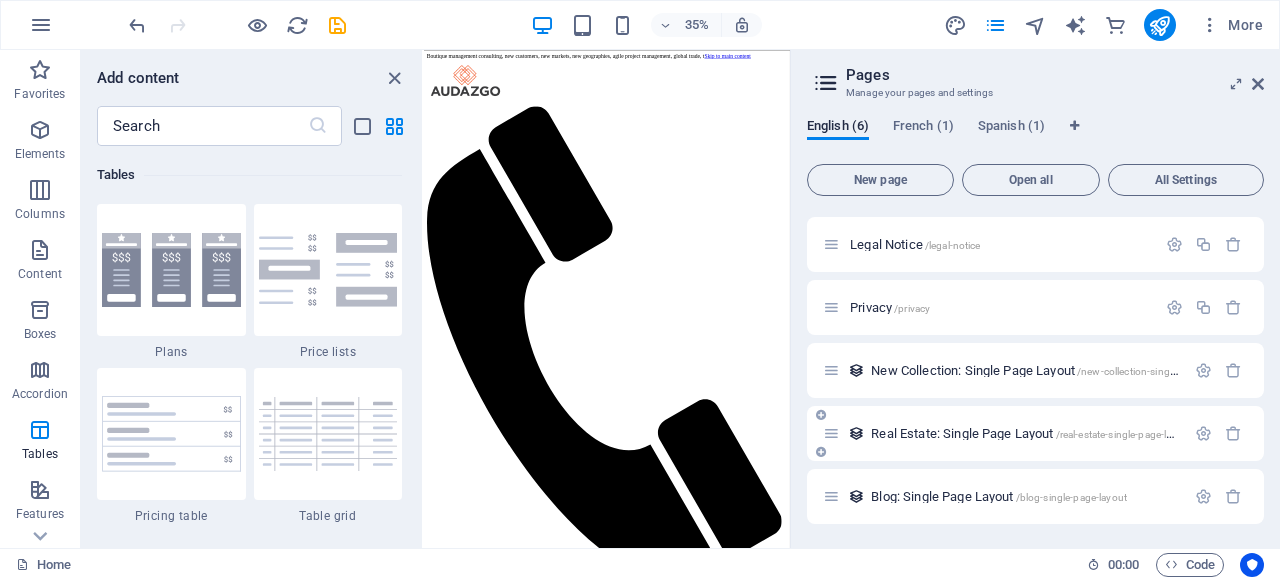 click on "Real Estate: Single Page Layout /real-estate-single-page-layout" at bounding box center [1031, 433] 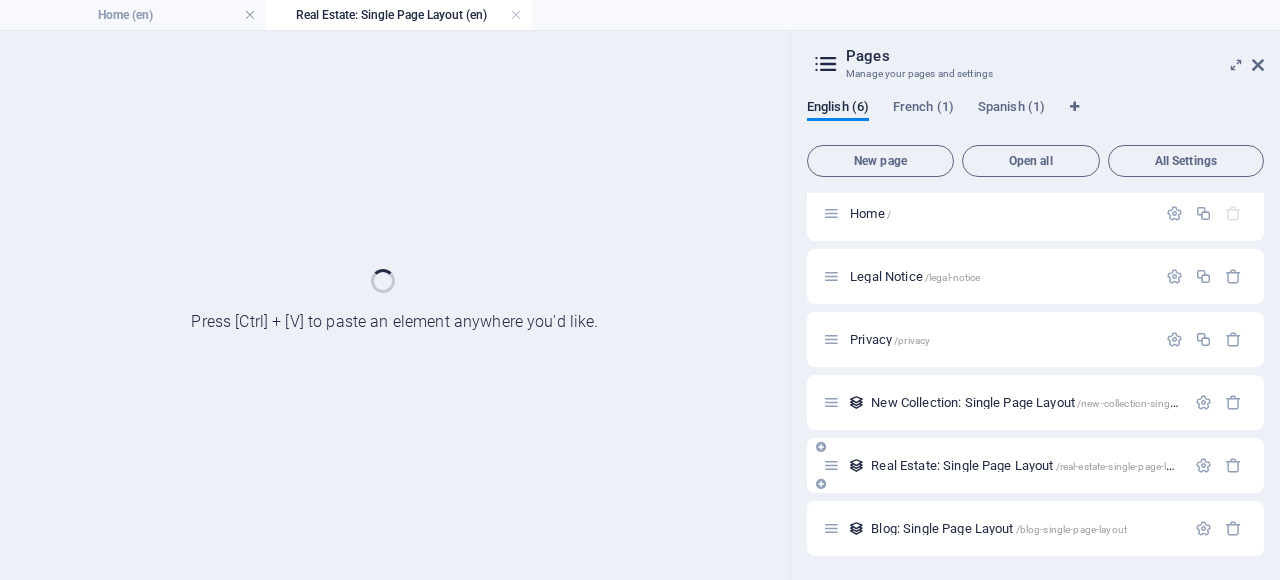 scroll, scrollTop: 6, scrollLeft: 0, axis: vertical 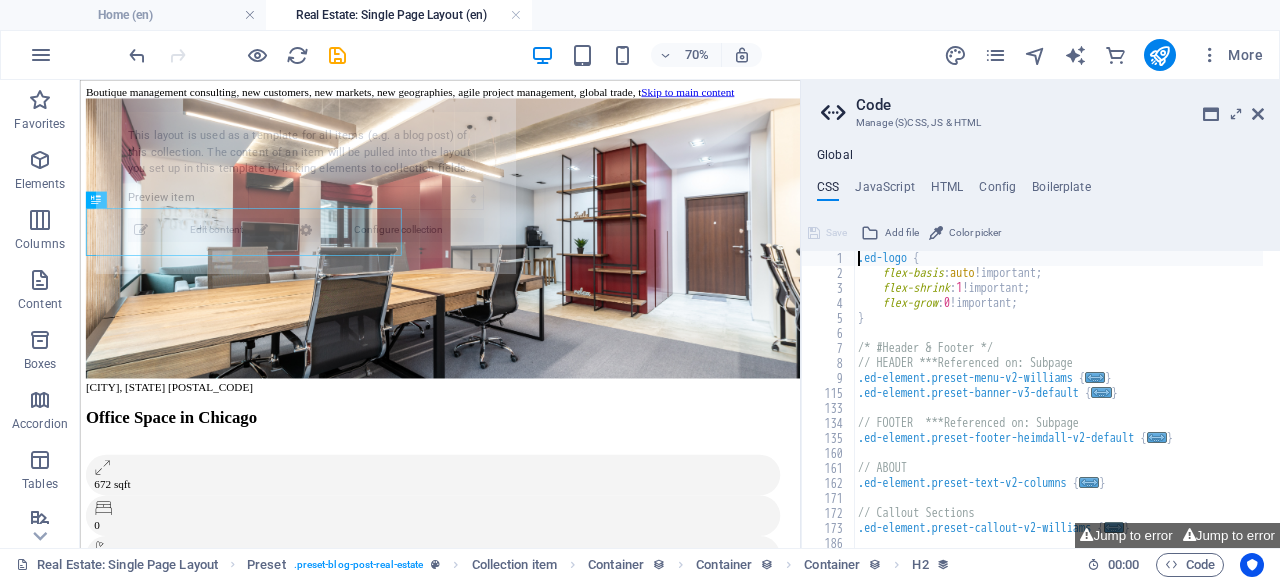 select on "[ALPHANUMERIC_ID]" 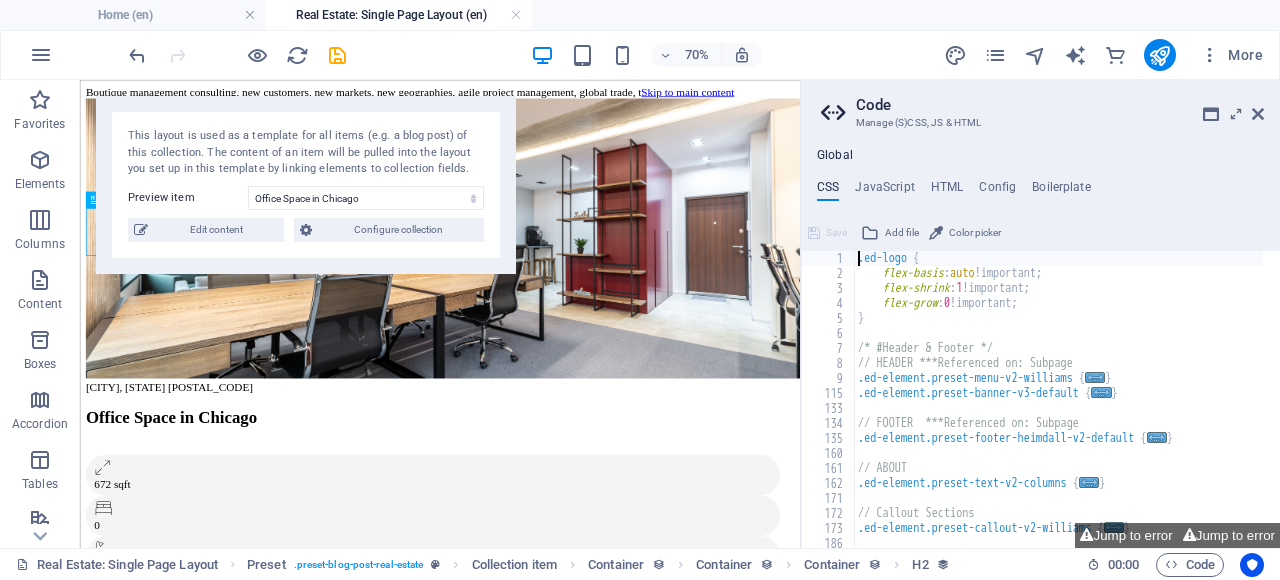 scroll, scrollTop: 265, scrollLeft: 0, axis: vertical 